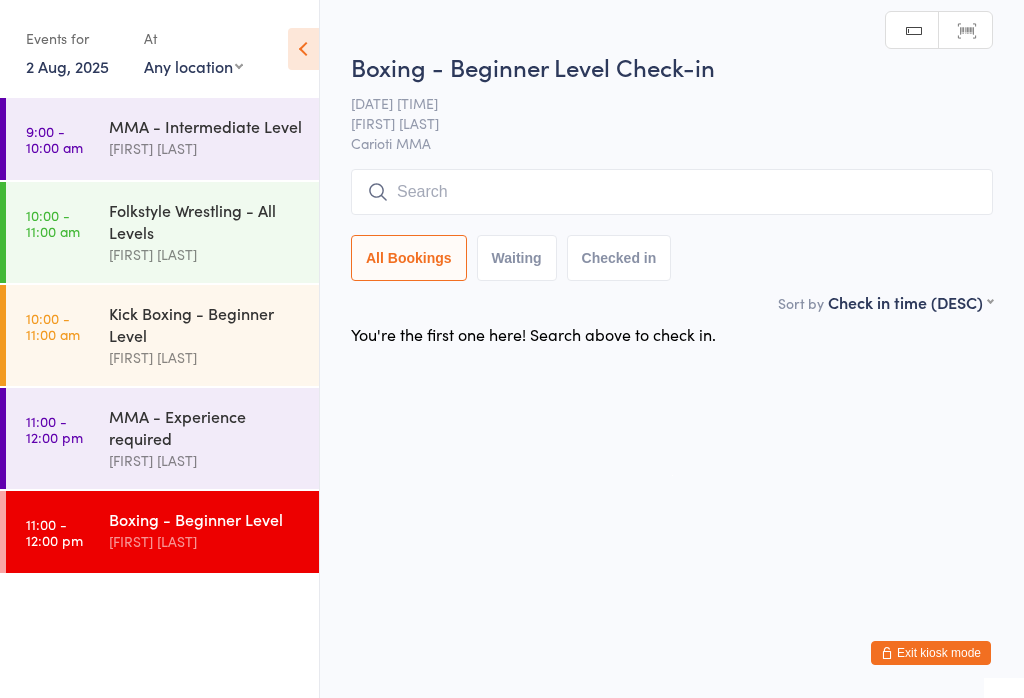 scroll, scrollTop: 0, scrollLeft: 0, axis: both 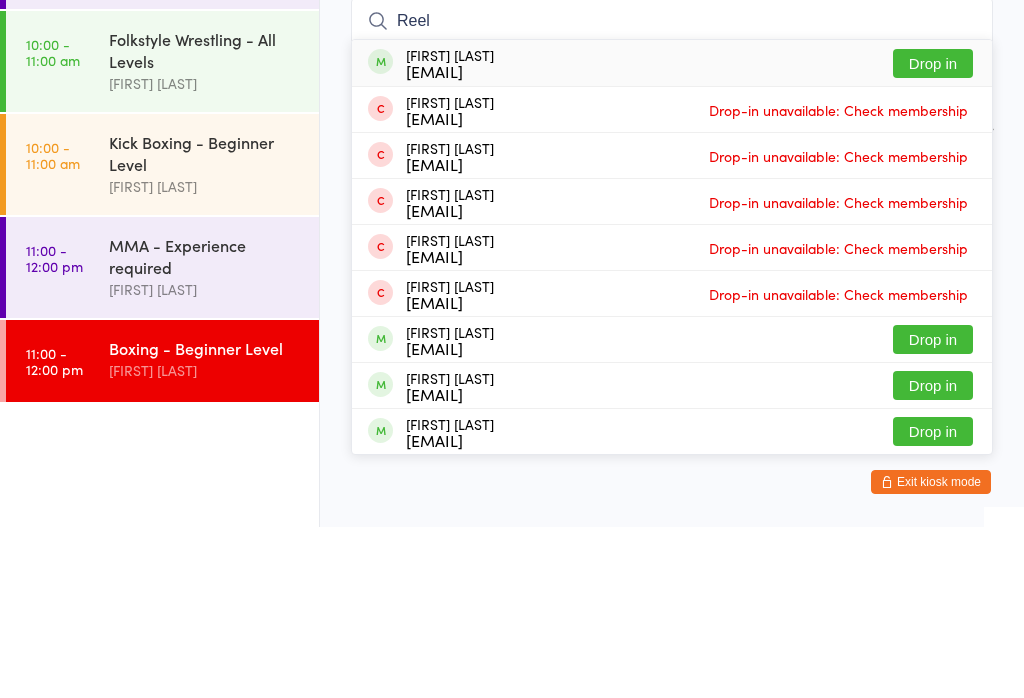 type on "Reel" 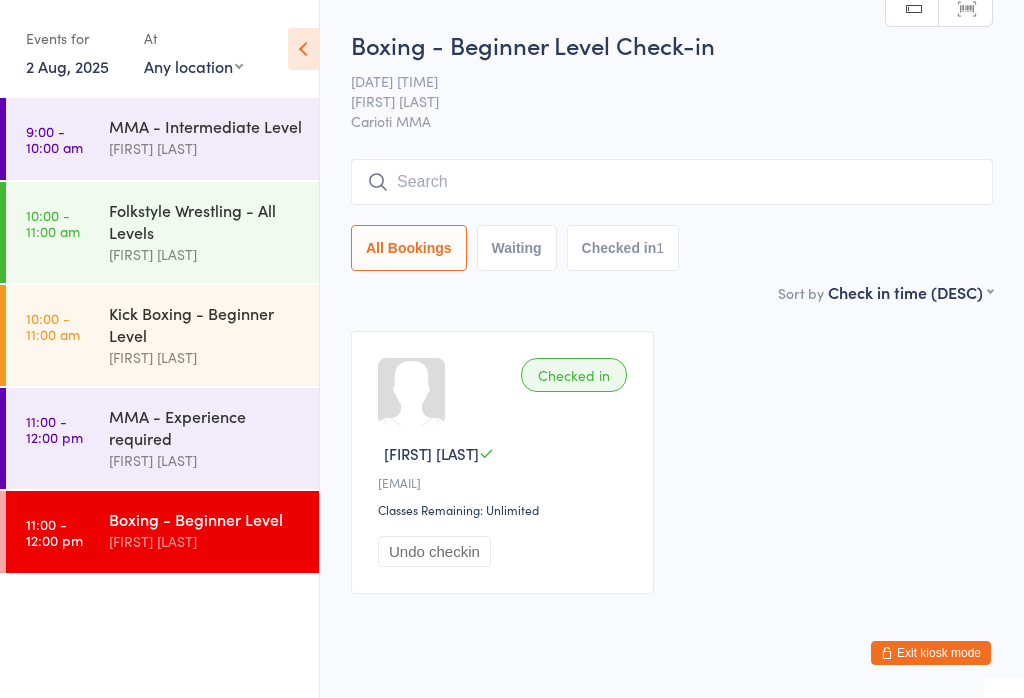 click at bounding box center (672, 182) 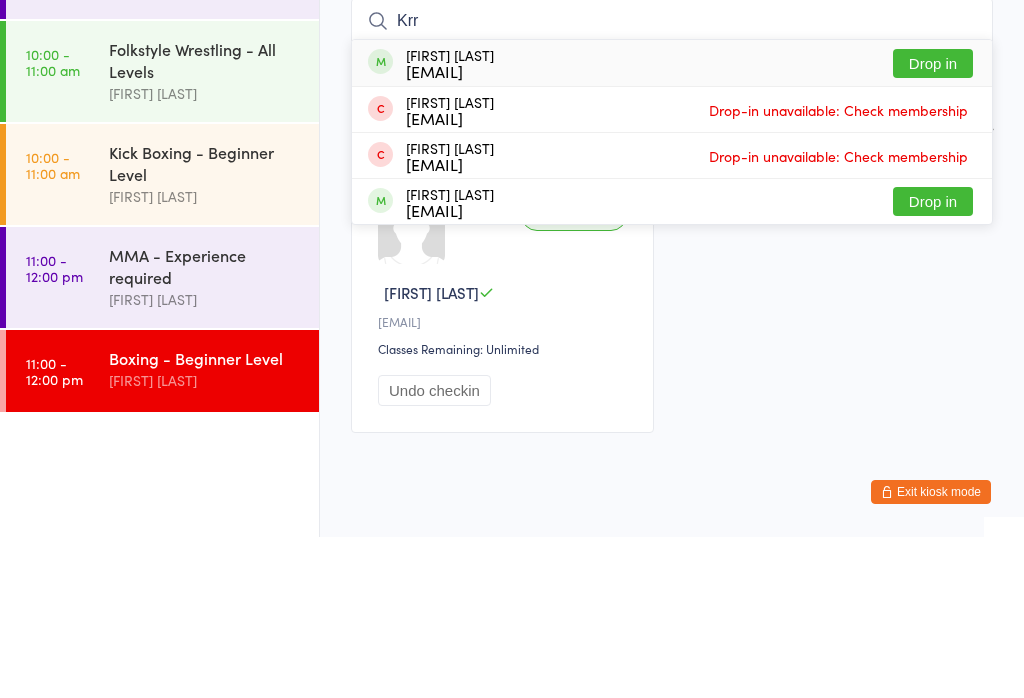 type on "Krr" 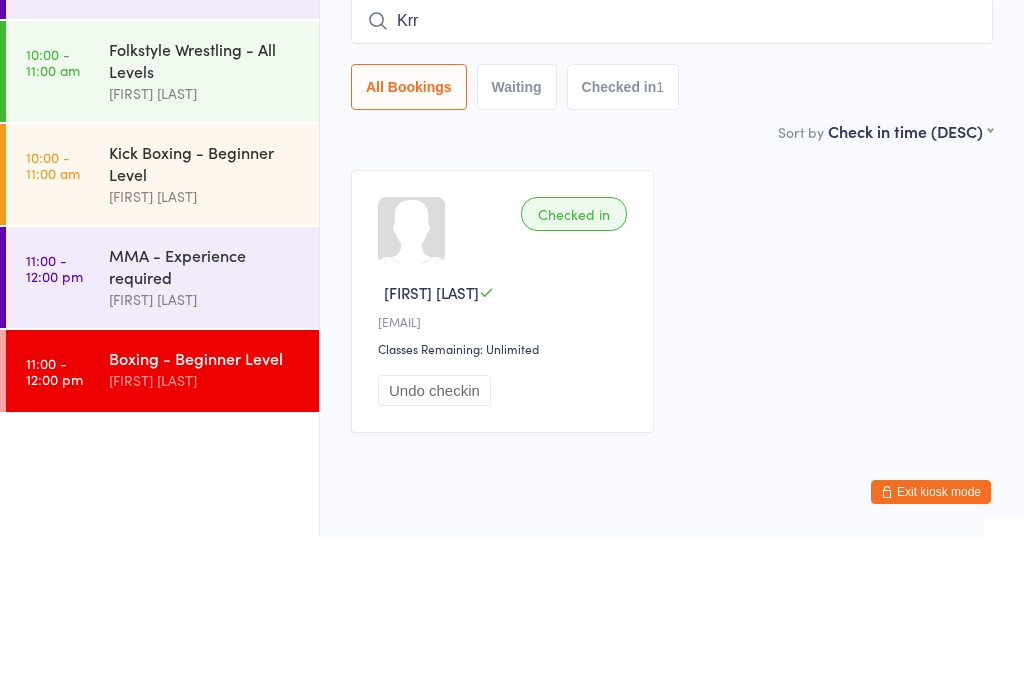 type 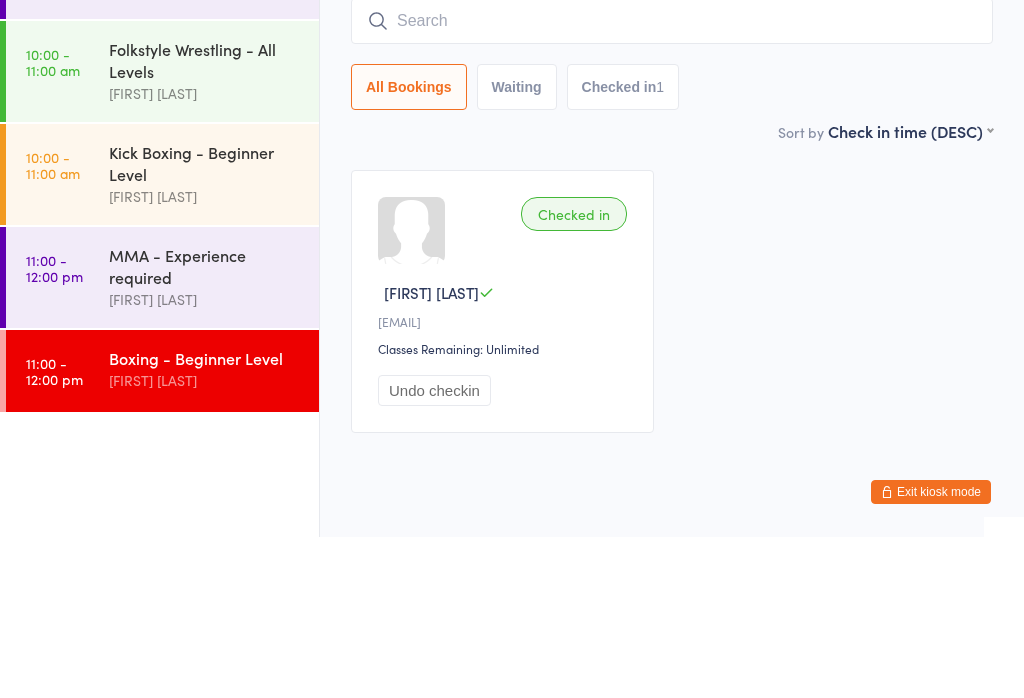 scroll, scrollTop: 60, scrollLeft: 0, axis: vertical 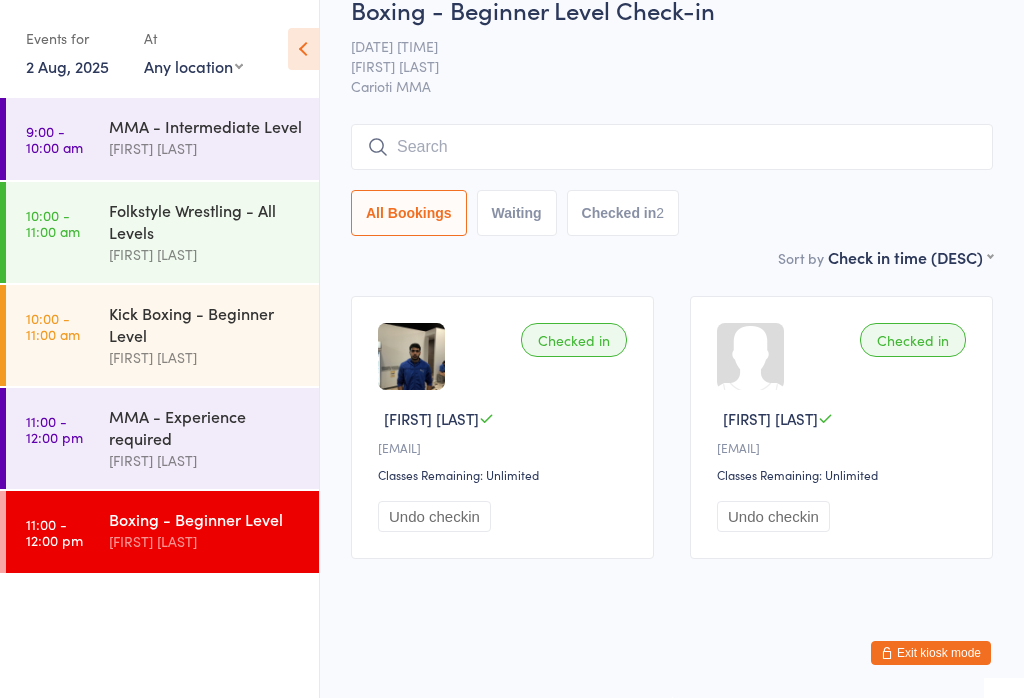 click on "Exit kiosk mode" at bounding box center (931, 653) 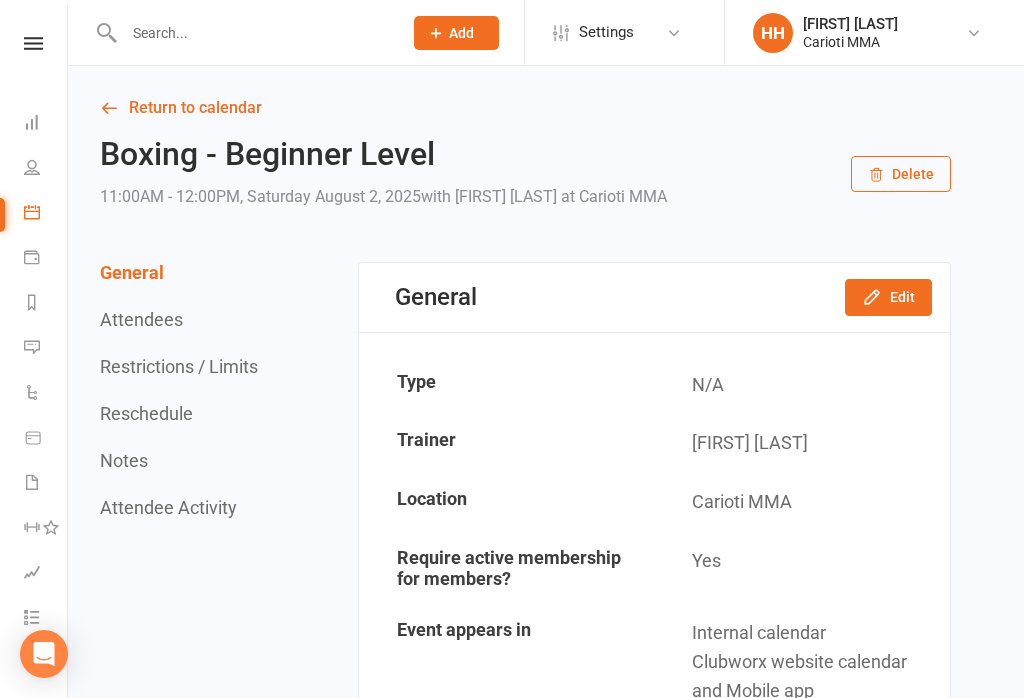 scroll, scrollTop: 0, scrollLeft: 0, axis: both 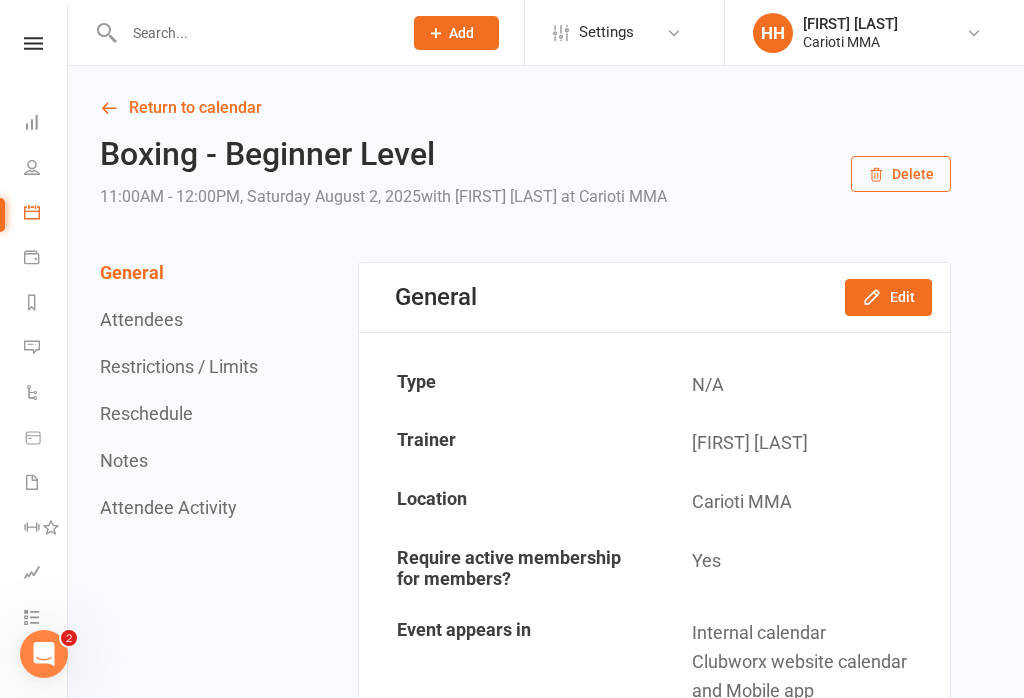 click at bounding box center (253, 33) 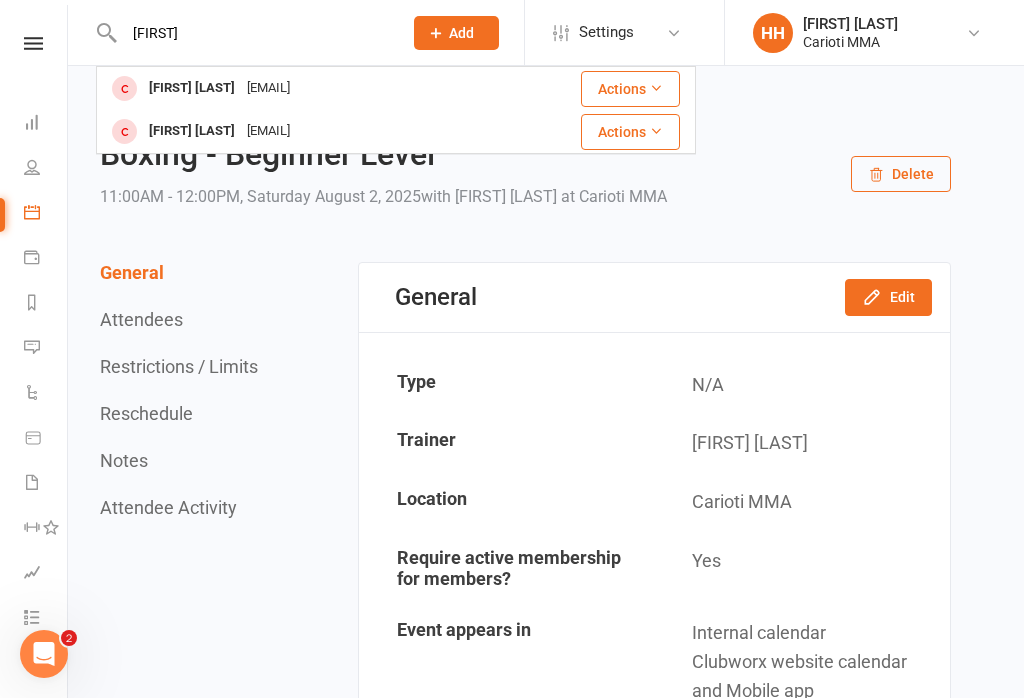 type on "[FIRST]" 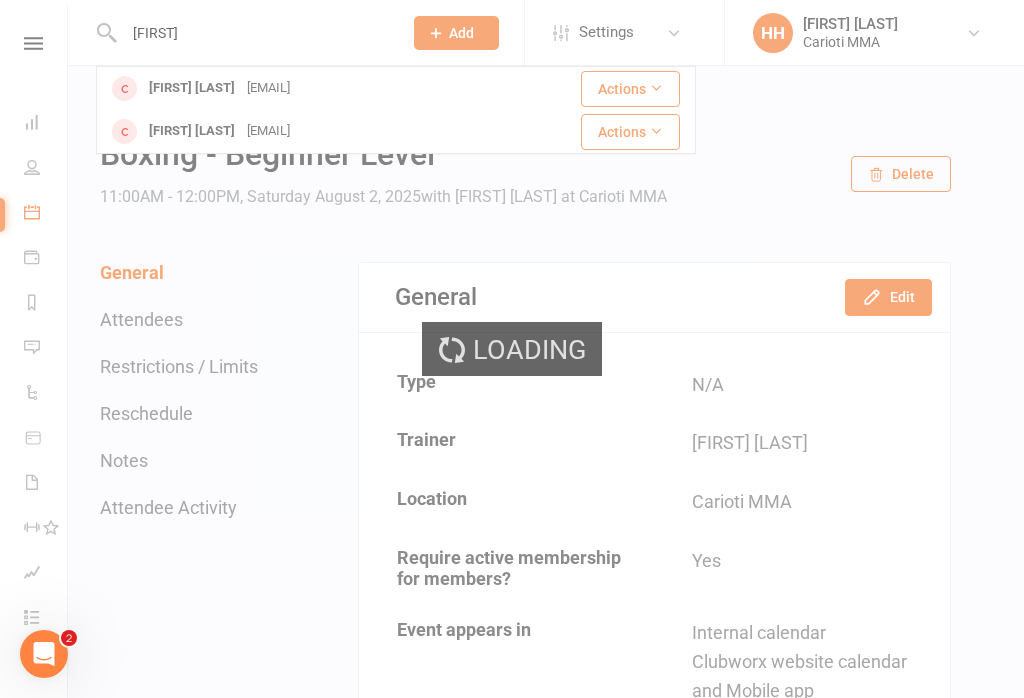 type 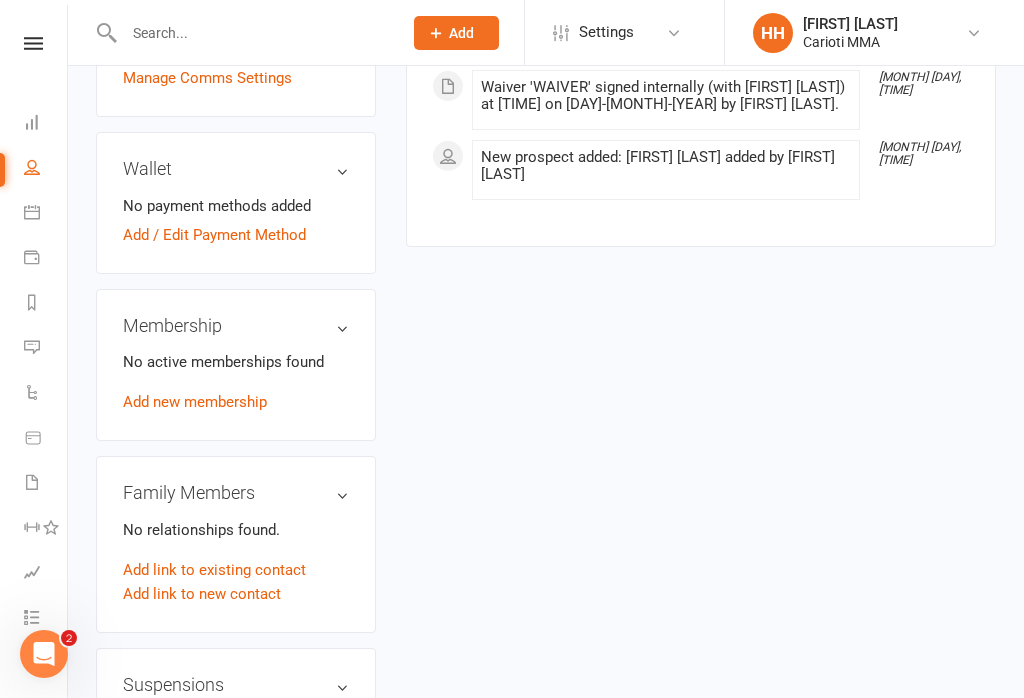 scroll, scrollTop: 641, scrollLeft: 0, axis: vertical 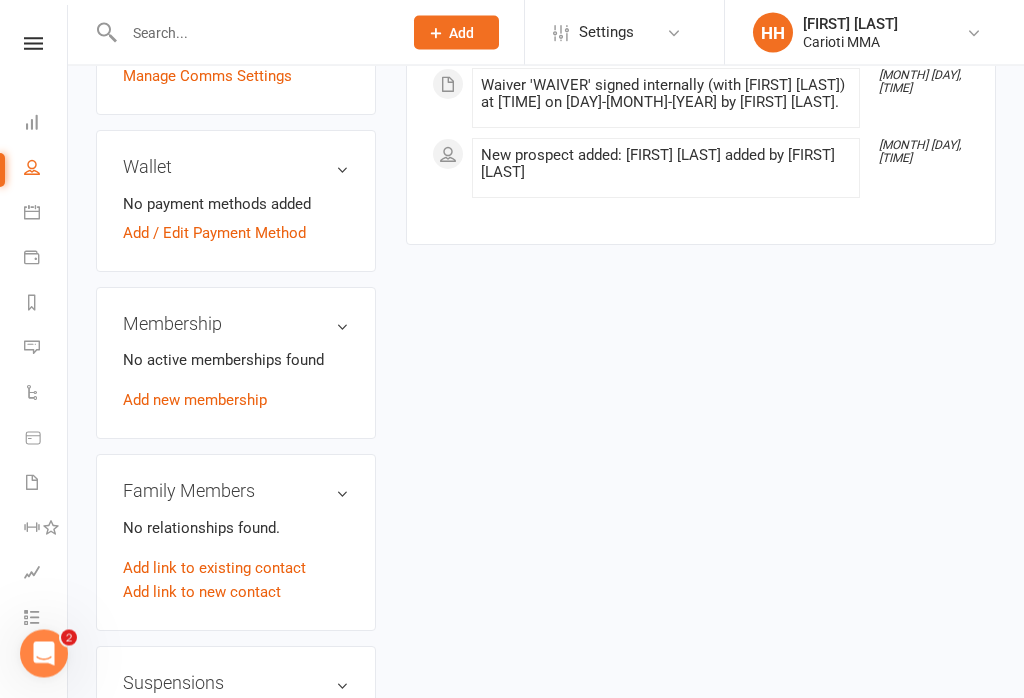 click on "No active memberships found Add new membership" at bounding box center [236, 381] 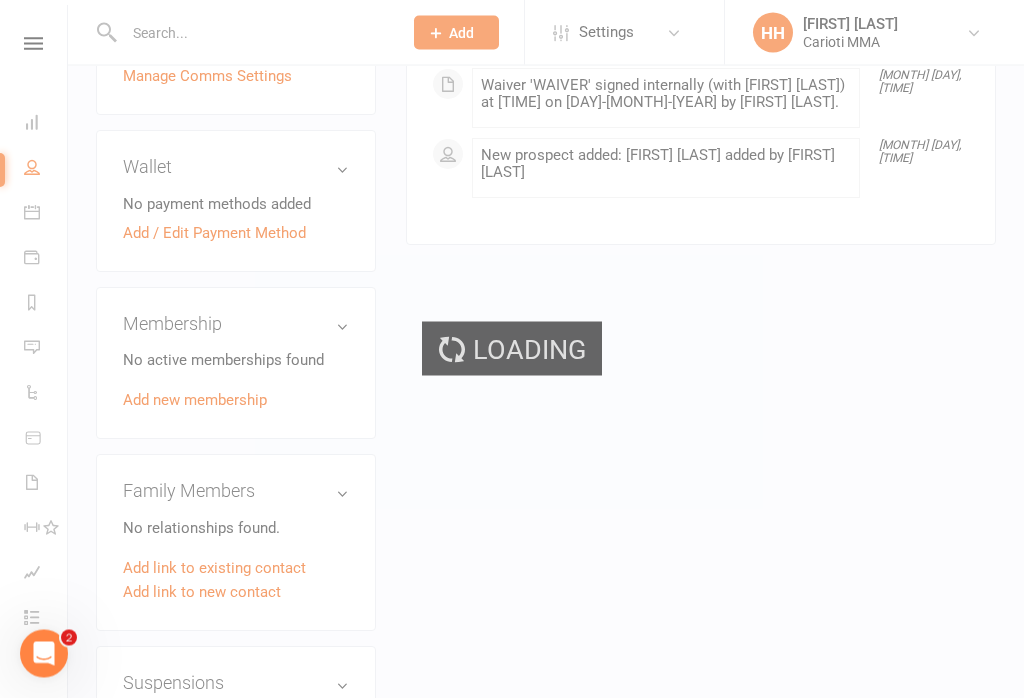 scroll, scrollTop: 642, scrollLeft: 0, axis: vertical 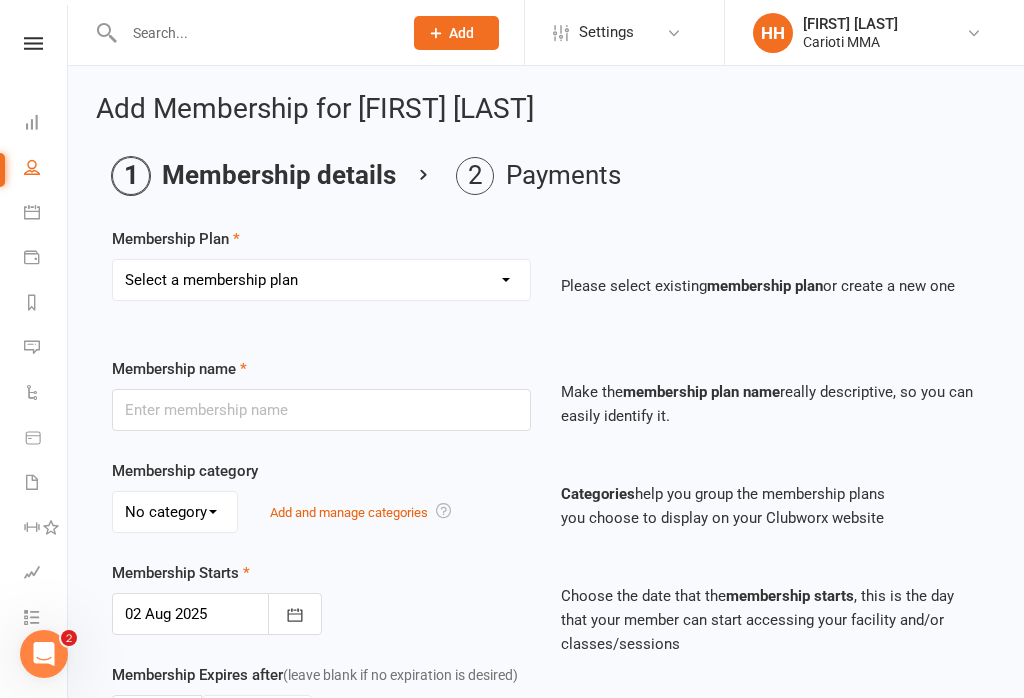 click on "Select a membership plan Create new Membership Plan Unlimited Membership Part-time Membership Open Membership 10 Visit Pass 1 Visit Membership Kids Membership Kids & Teens List Catch up payment Hold Fee Unlimited membership - pre paid in cash Part time - pre paid in cash 1 day a week - $20 Sash membership Seth membership" at bounding box center [321, 280] 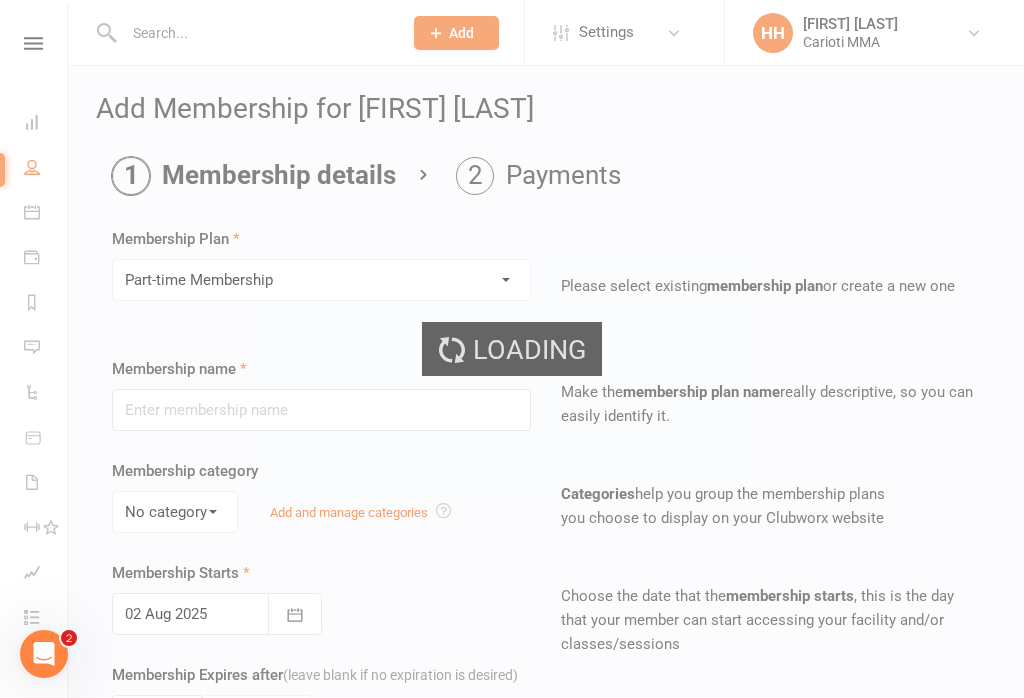 type on "Part-time Membership" 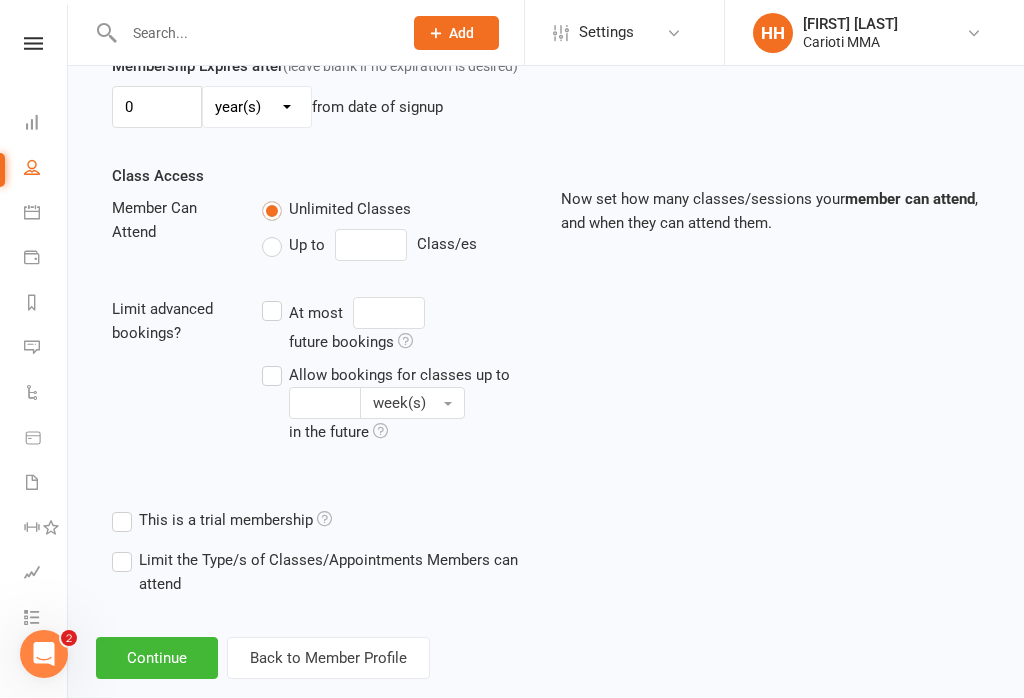 scroll, scrollTop: 632, scrollLeft: 0, axis: vertical 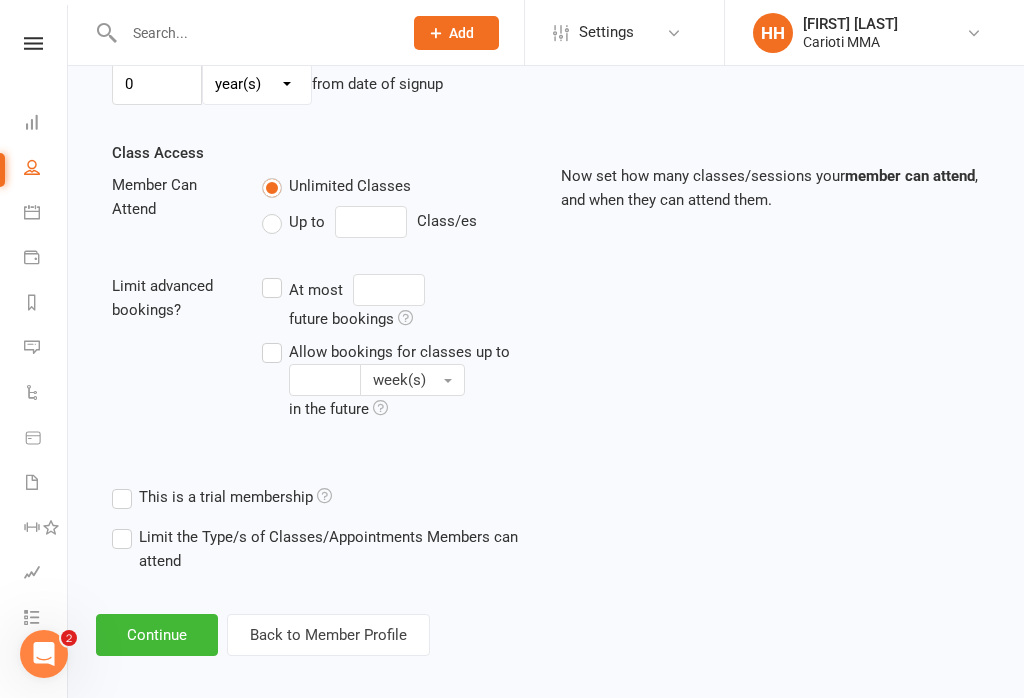 click on "Continue" at bounding box center [157, 635] 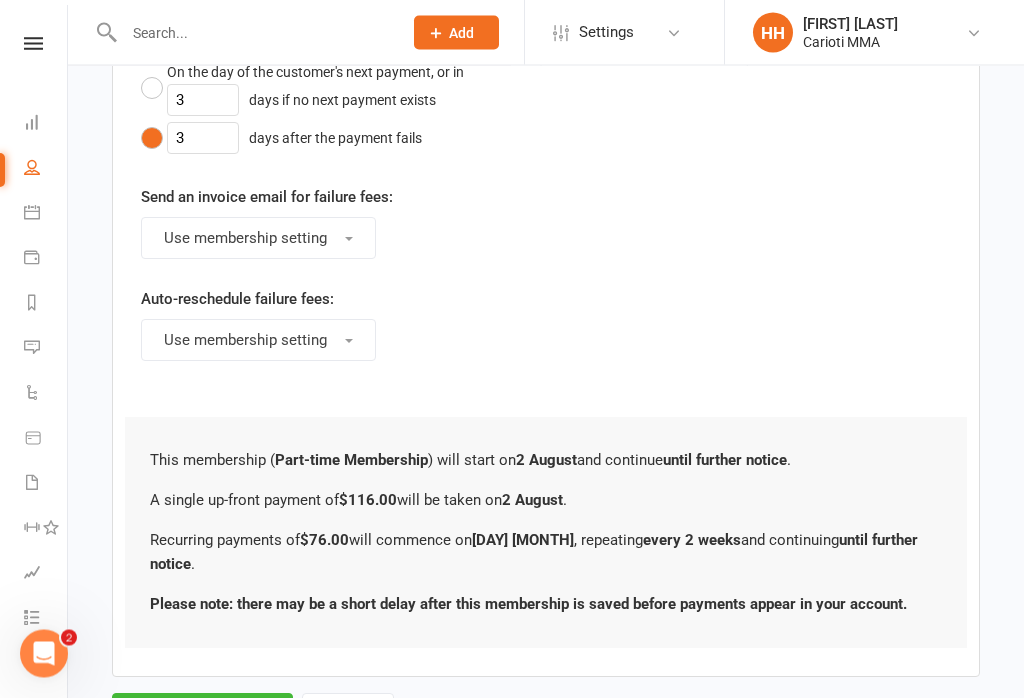 scroll, scrollTop: 1181, scrollLeft: 0, axis: vertical 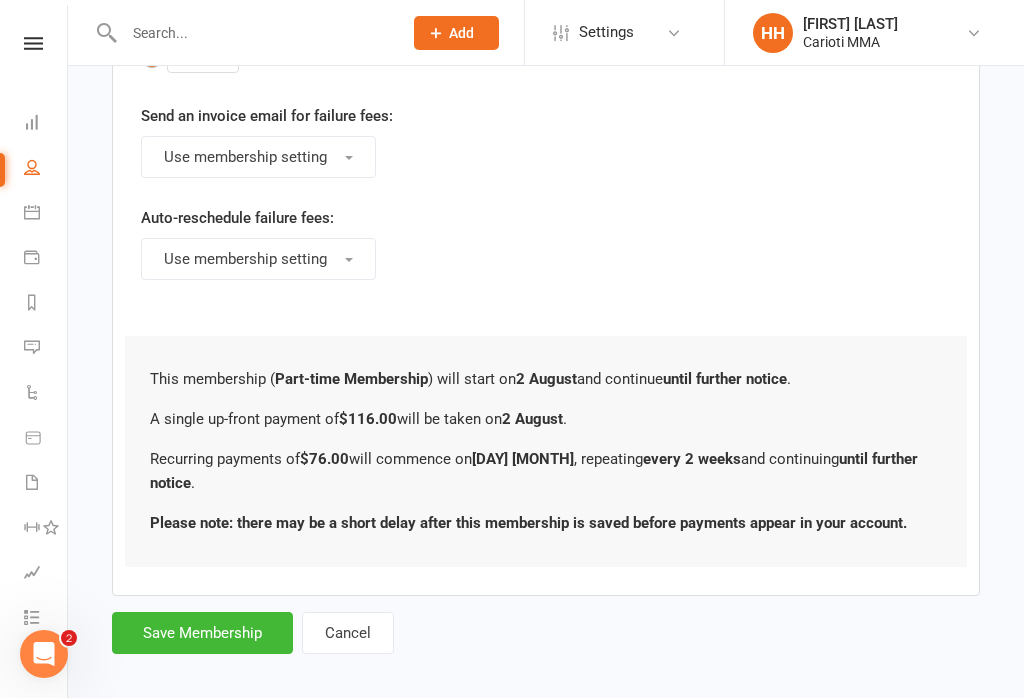 click on "Cancel" at bounding box center [348, 633] 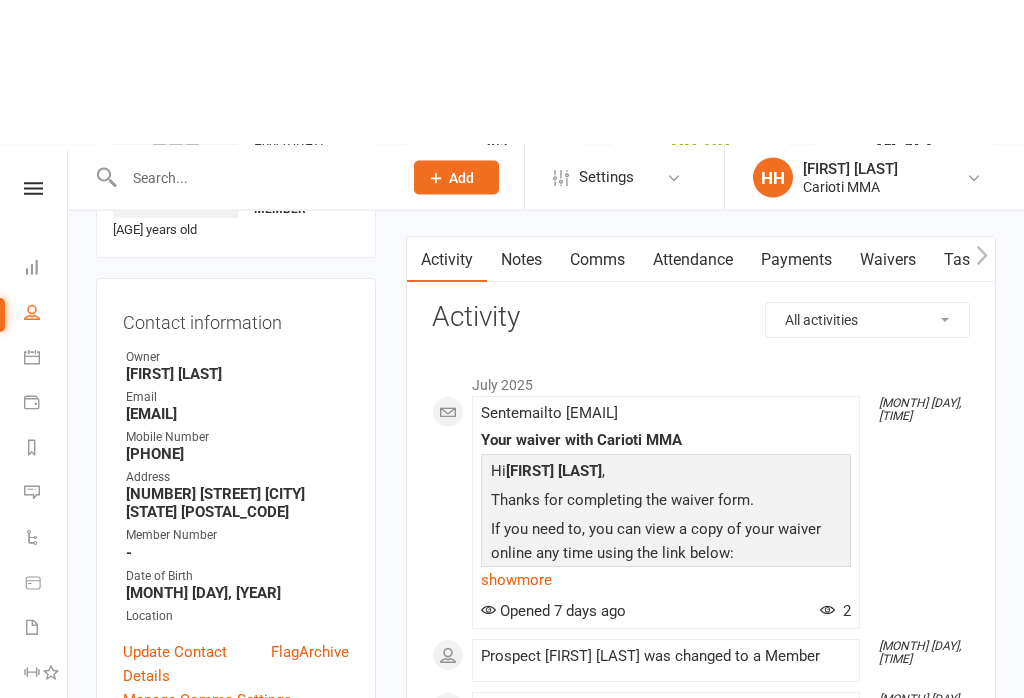 scroll, scrollTop: 0, scrollLeft: 0, axis: both 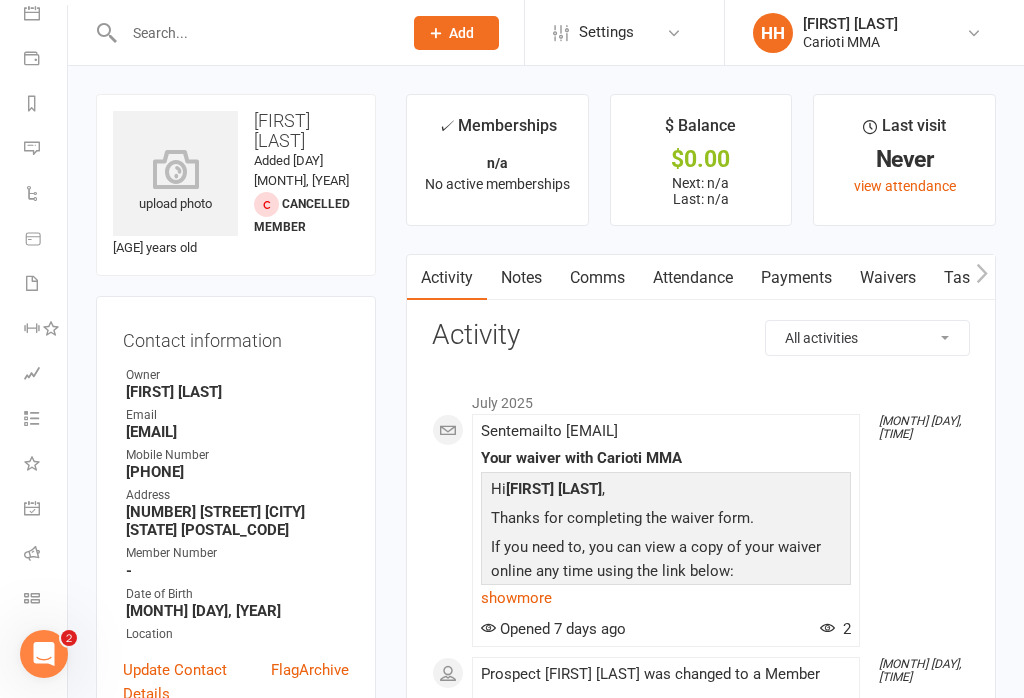 click on "Class check-in" at bounding box center [46, 600] 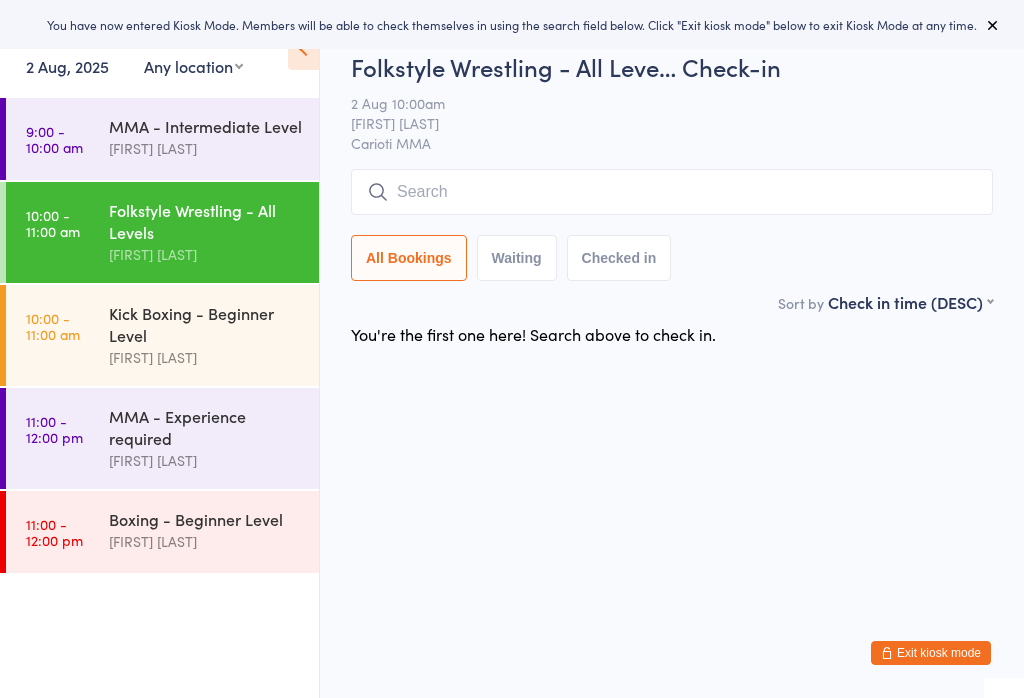 scroll, scrollTop: 0, scrollLeft: 0, axis: both 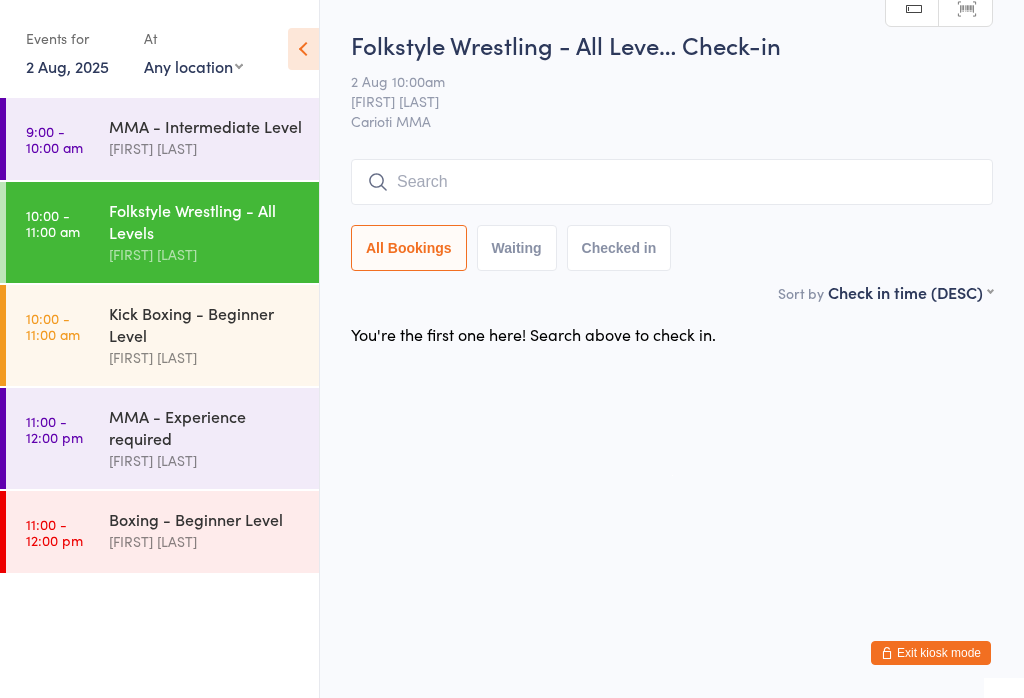 click on "Exit kiosk mode" at bounding box center [931, 653] 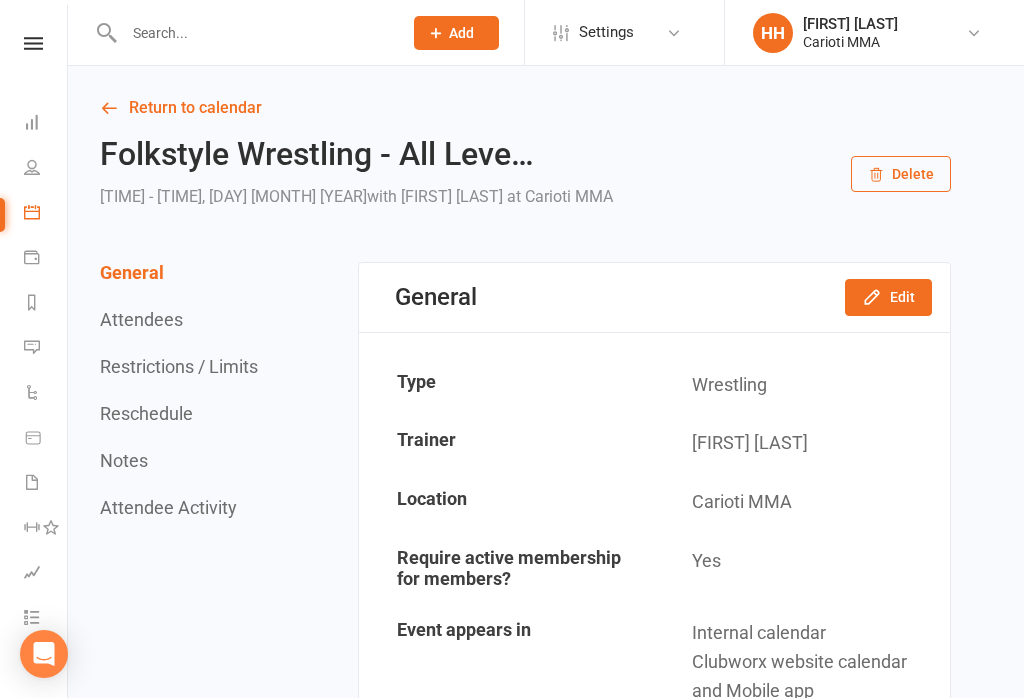 scroll, scrollTop: 0, scrollLeft: 0, axis: both 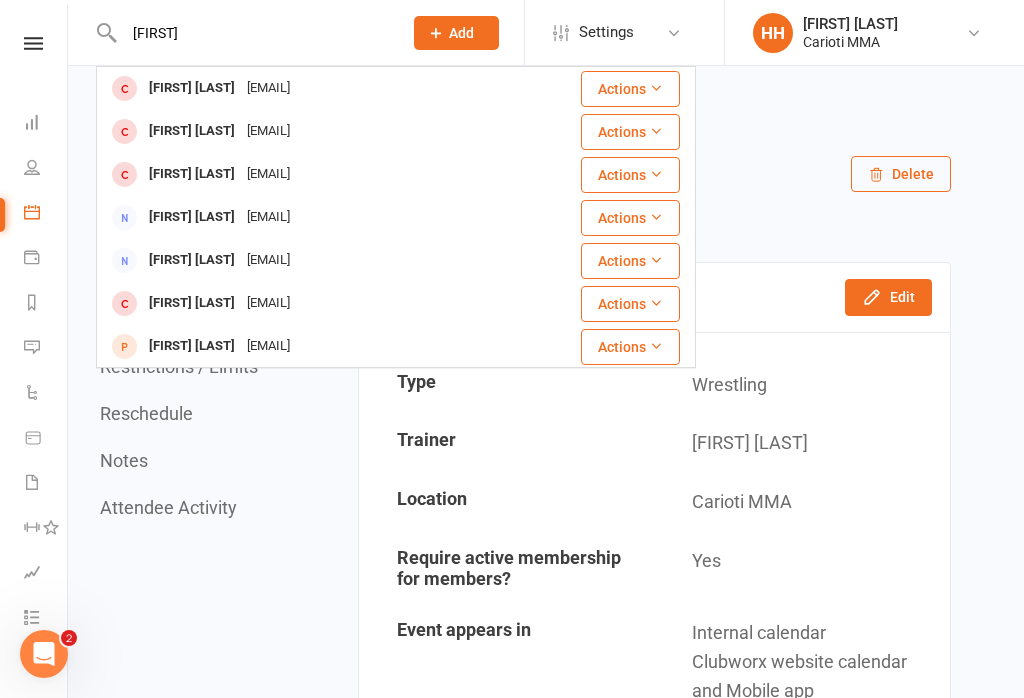 type on "Cara" 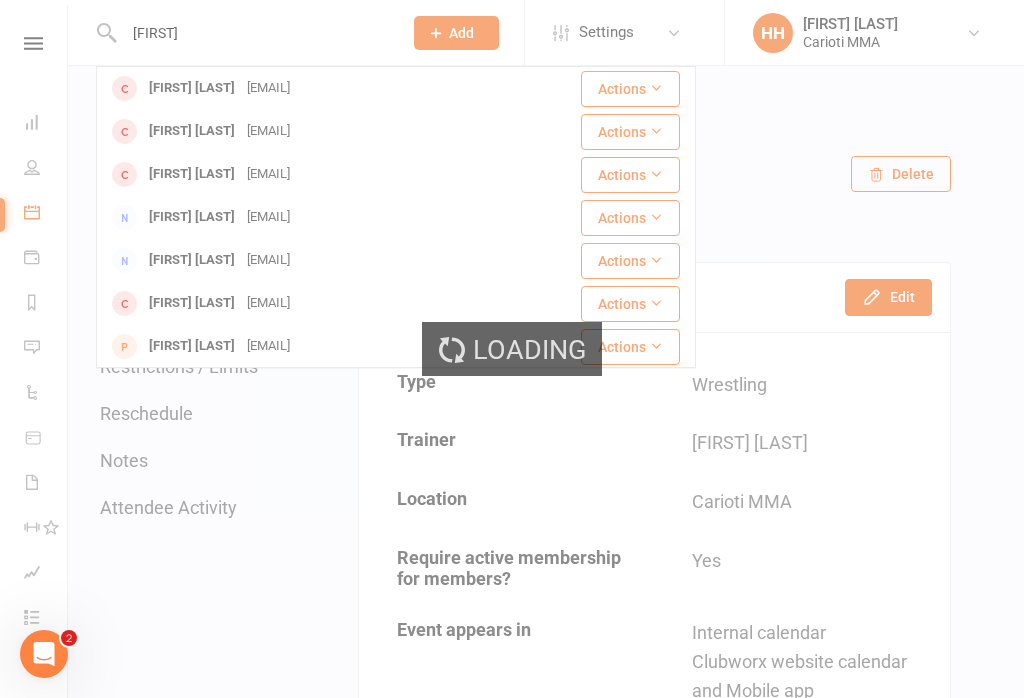 type 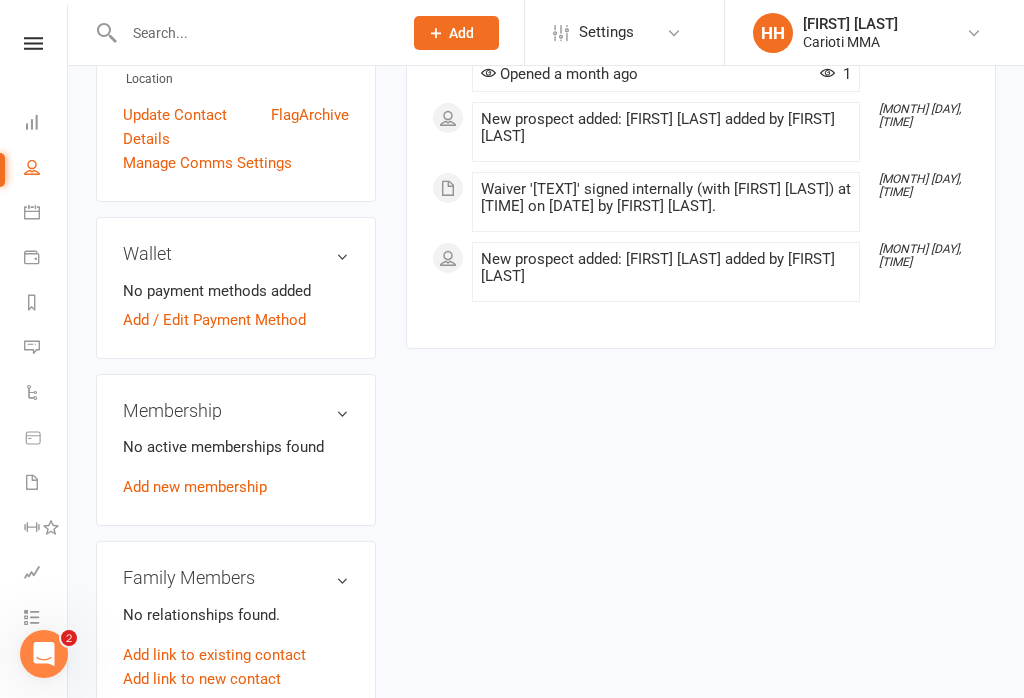 scroll, scrollTop: 554, scrollLeft: 0, axis: vertical 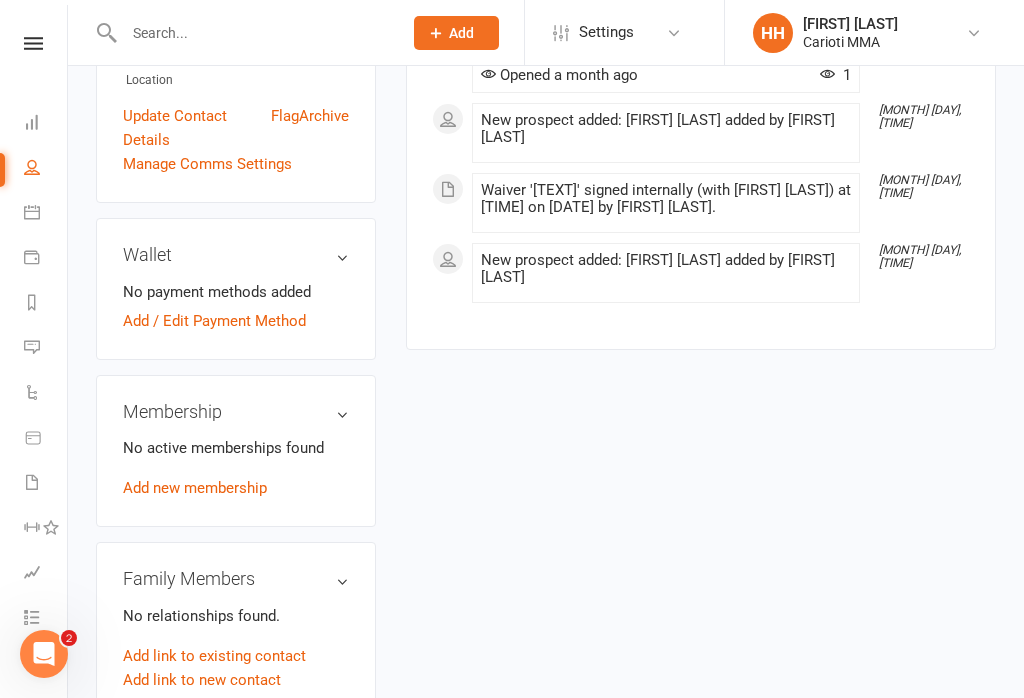 click on "Add new membership" at bounding box center (195, 488) 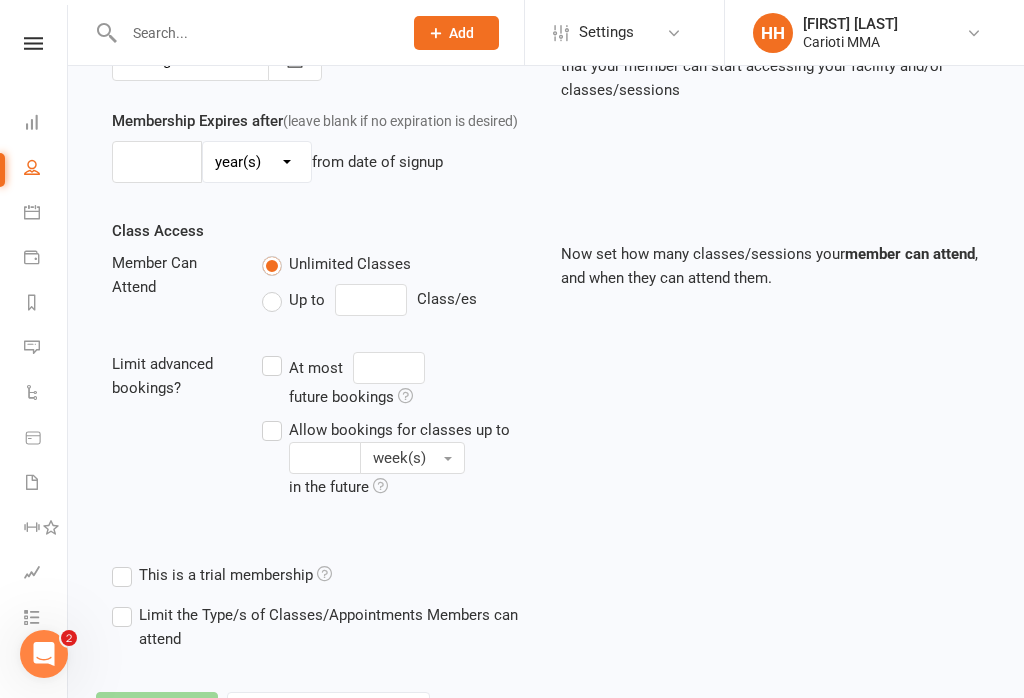scroll, scrollTop: 0, scrollLeft: 0, axis: both 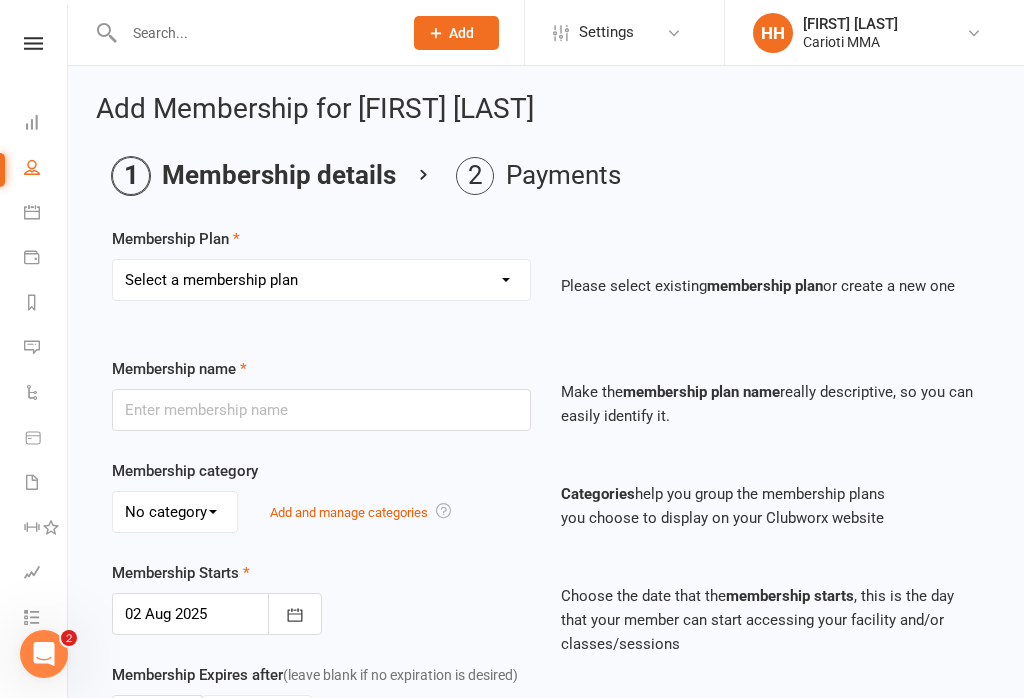 click on "Select a membership plan Create new Membership Plan Unlimited Membership Part-time Membership Open Membership 10 Visit Pass 1 Visit Membership Kids Membership Kids & Teens List Catch up payment Hold Fee Unlimited membership - pre paid in cash Part time - pre paid in cash 1 day a week - $20 Sash membership Seth membership" at bounding box center (321, 280) 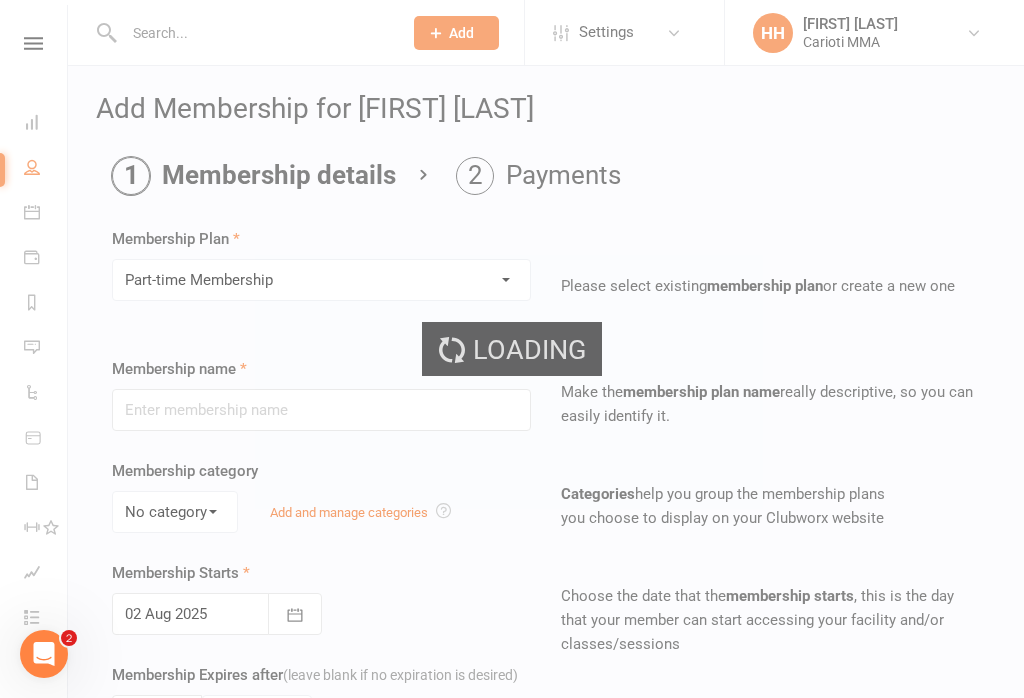 type on "Part-time Membership" 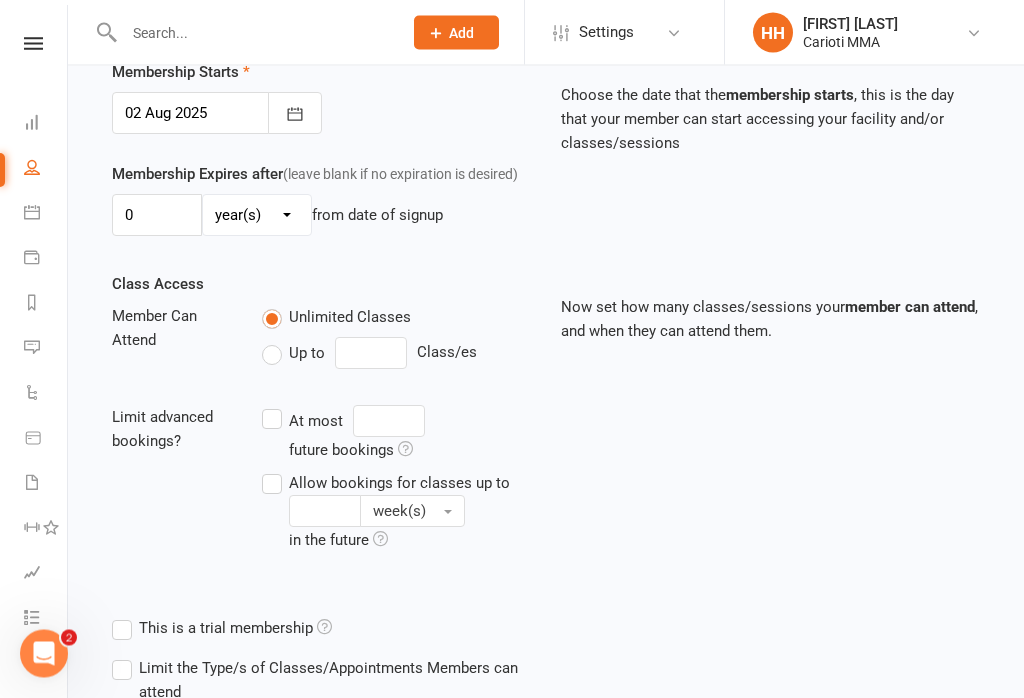 scroll, scrollTop: 632, scrollLeft: 0, axis: vertical 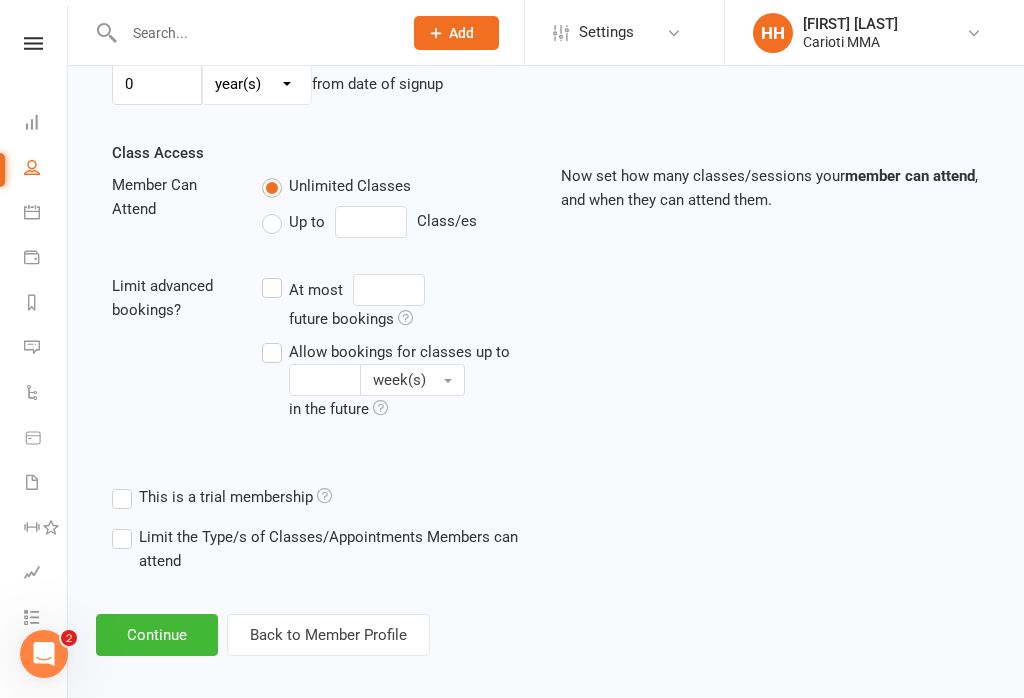 click on "Continue" at bounding box center (157, 635) 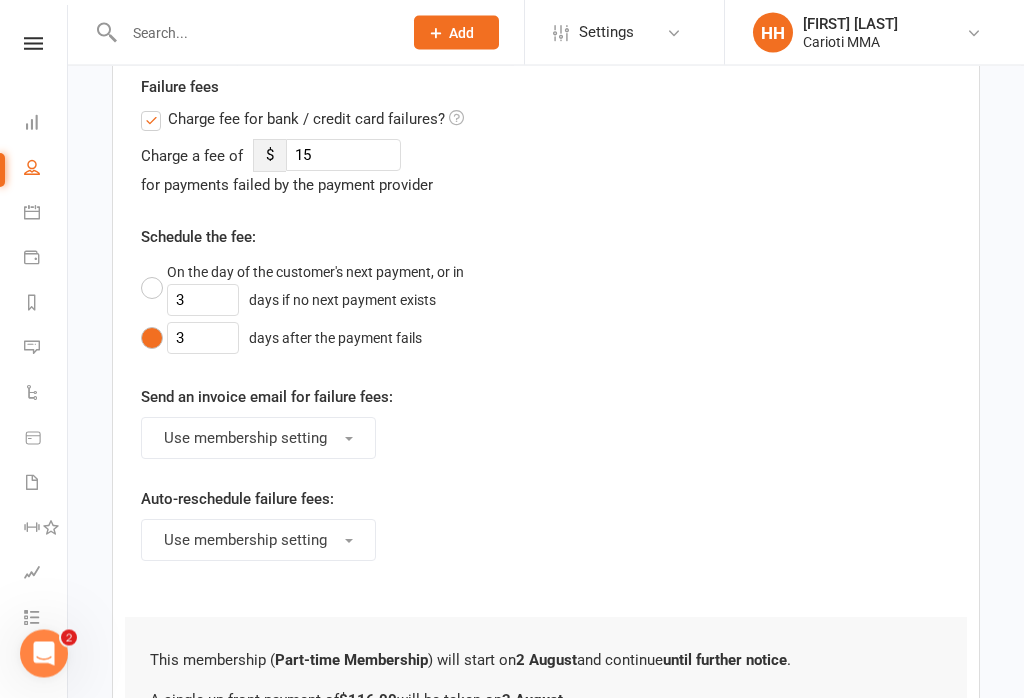 scroll, scrollTop: 1181, scrollLeft: 0, axis: vertical 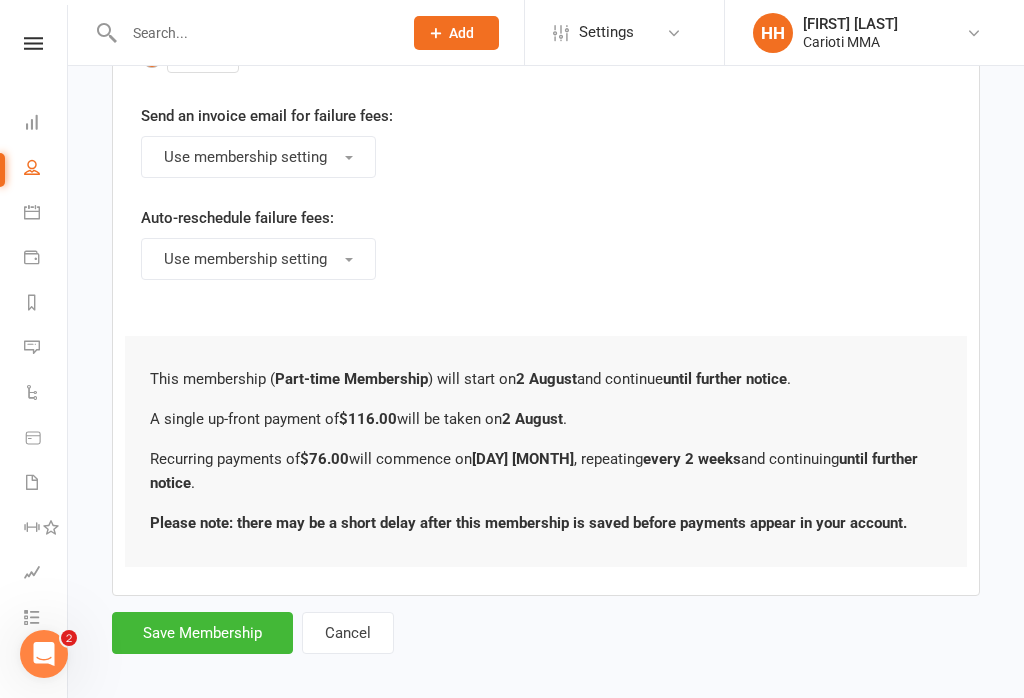 click on "Save Membership" at bounding box center (202, 633) 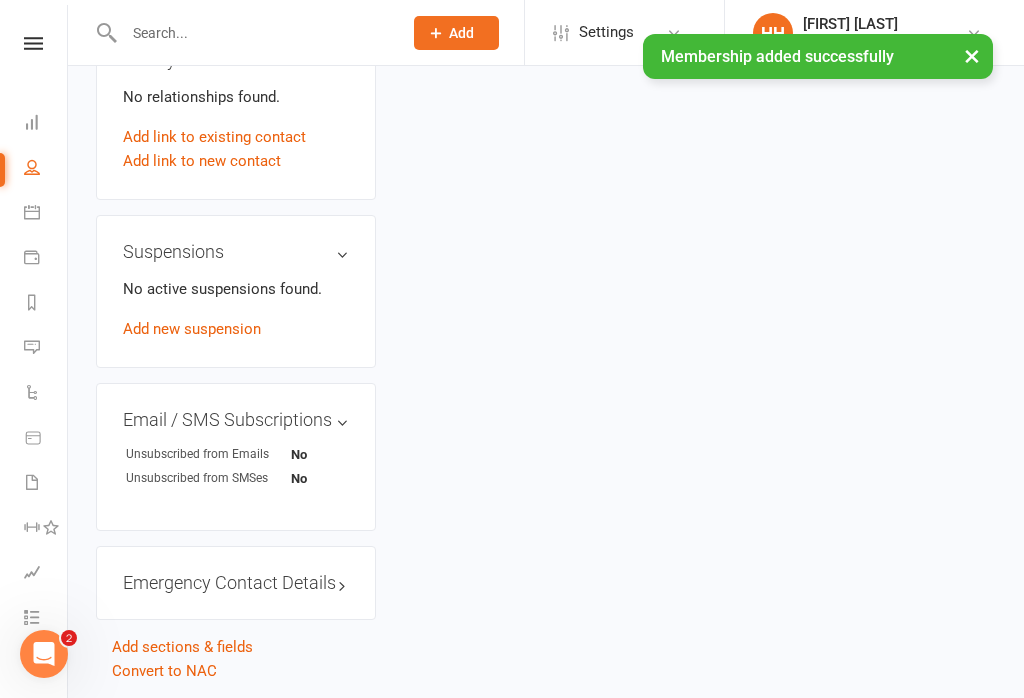 scroll, scrollTop: 0, scrollLeft: 0, axis: both 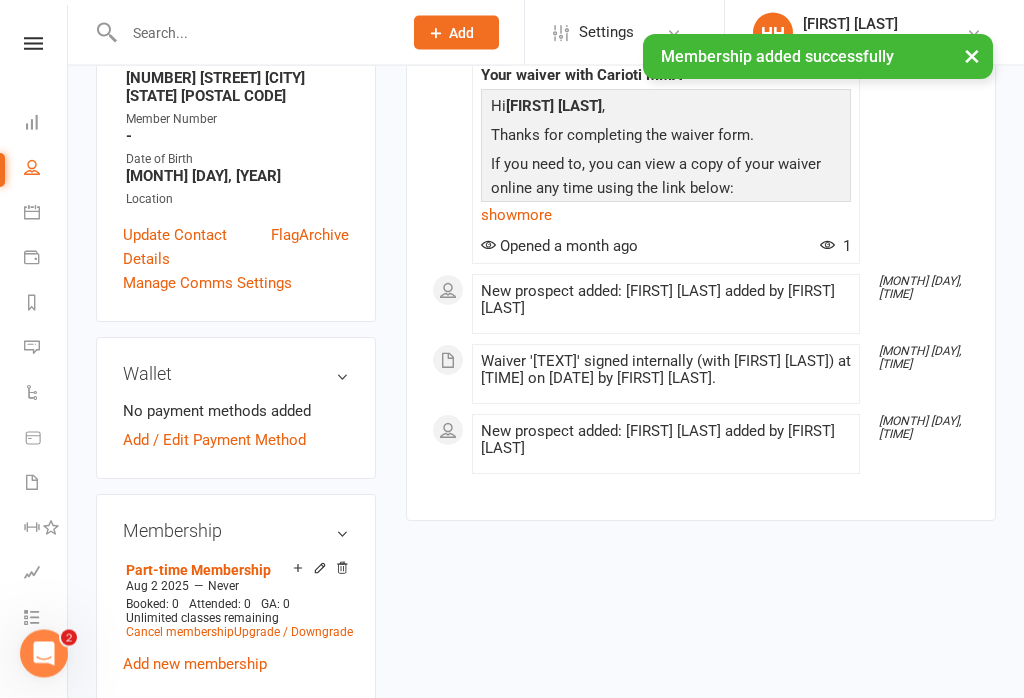 click on "Add / Edit Payment Method" at bounding box center (214, 441) 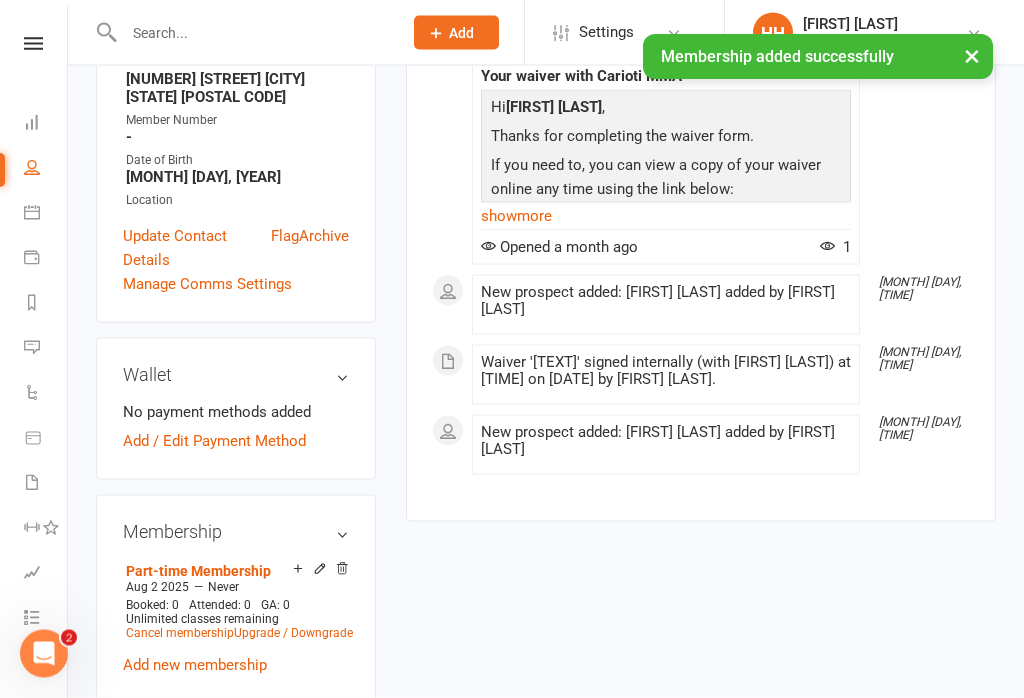 scroll, scrollTop: 486, scrollLeft: 0, axis: vertical 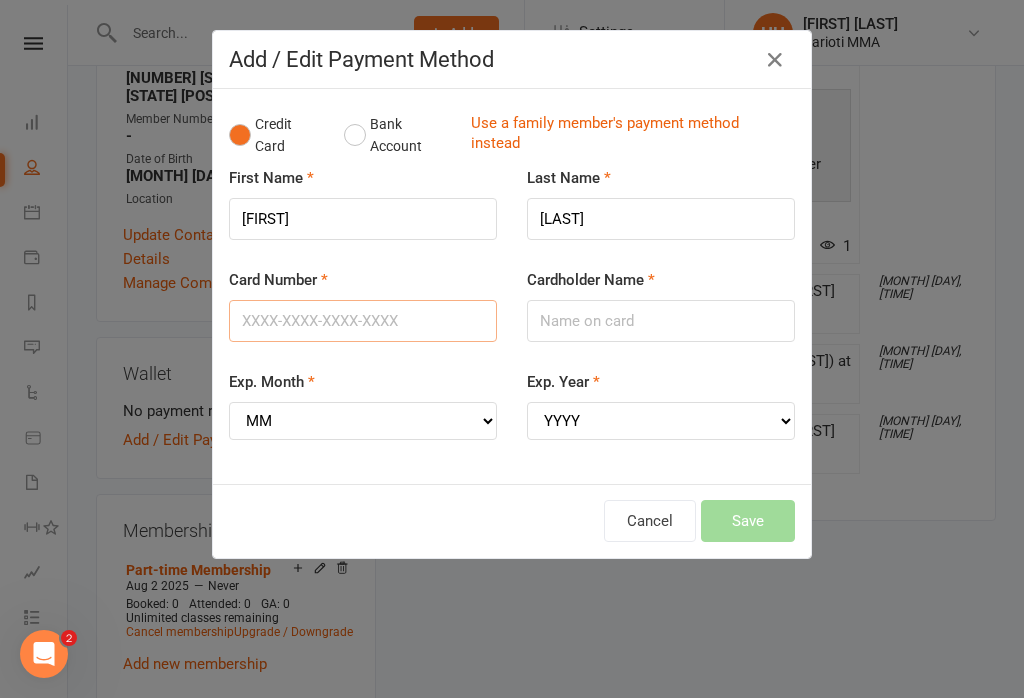 click on "Card Number" at bounding box center [363, 321] 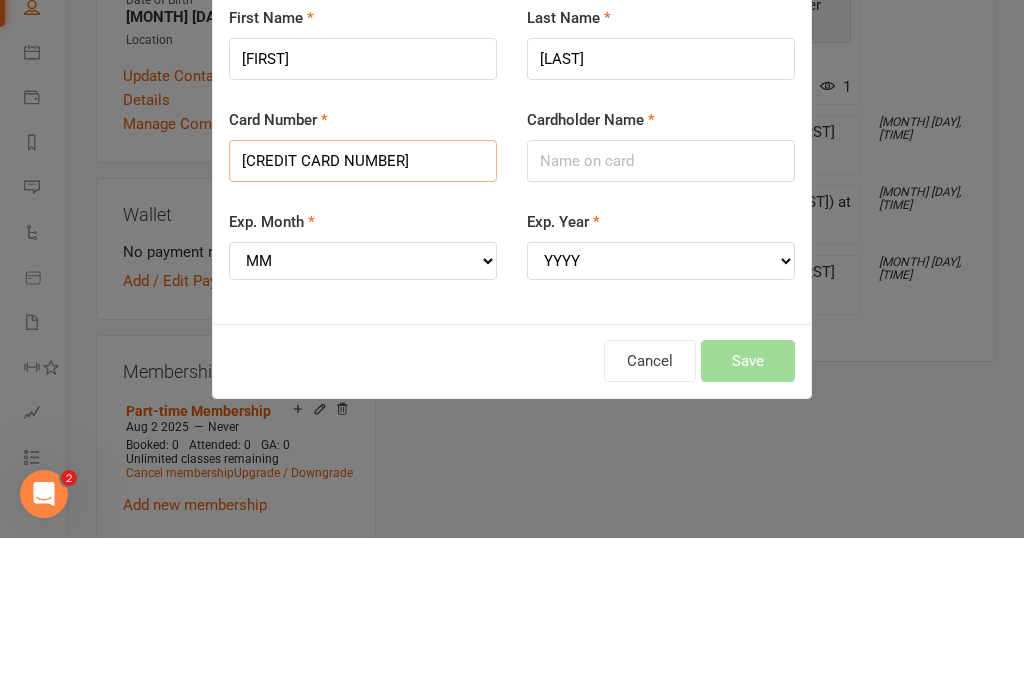 type on "5240146801080136" 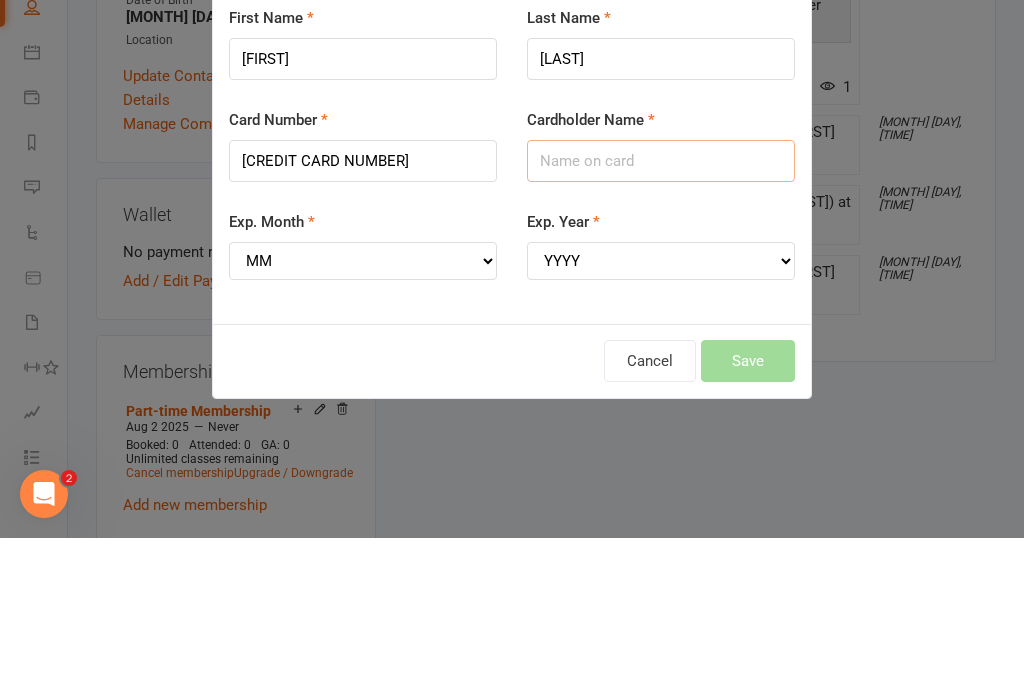 click on "Cardholder Name" at bounding box center (661, 321) 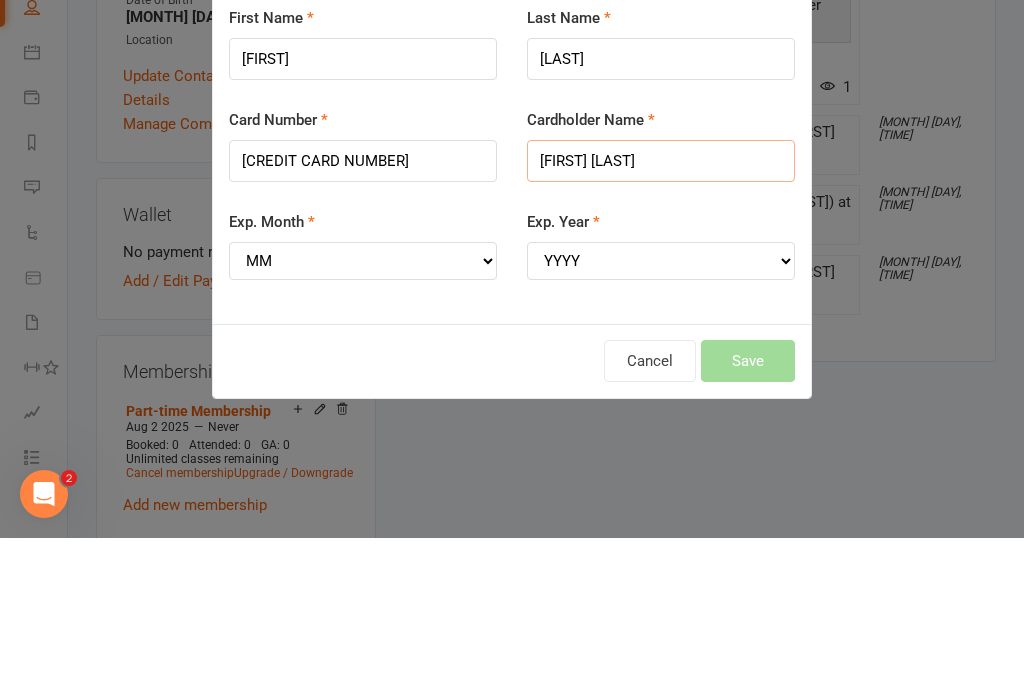 type on "Seung hee lee" 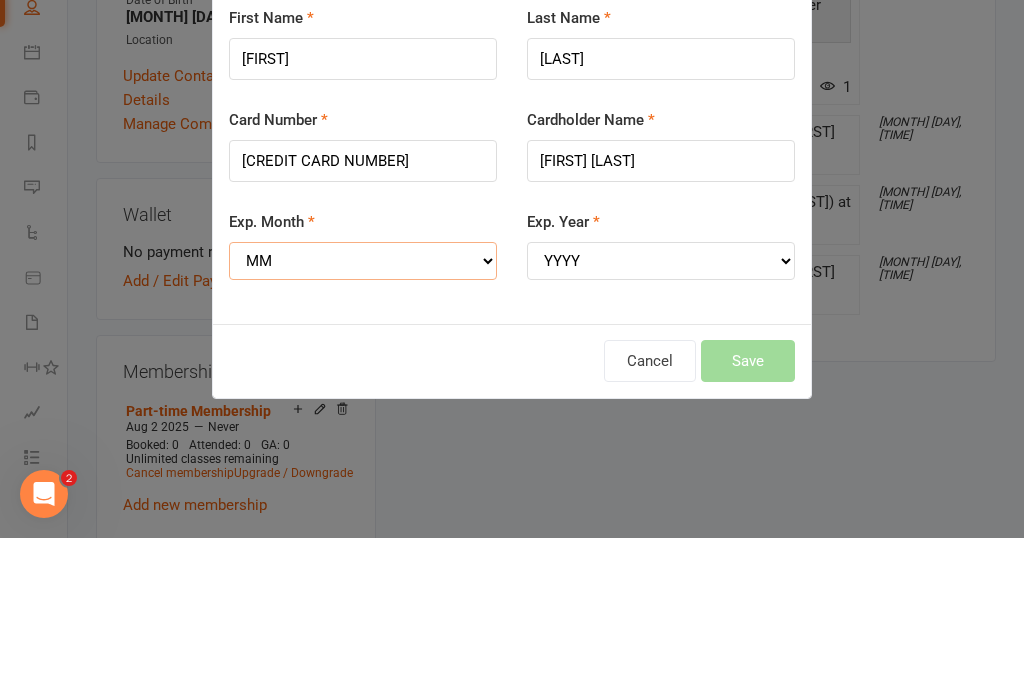 click on "MM 01 02 03 04 05 06 07 08 09 10 11 12" at bounding box center (363, 421) 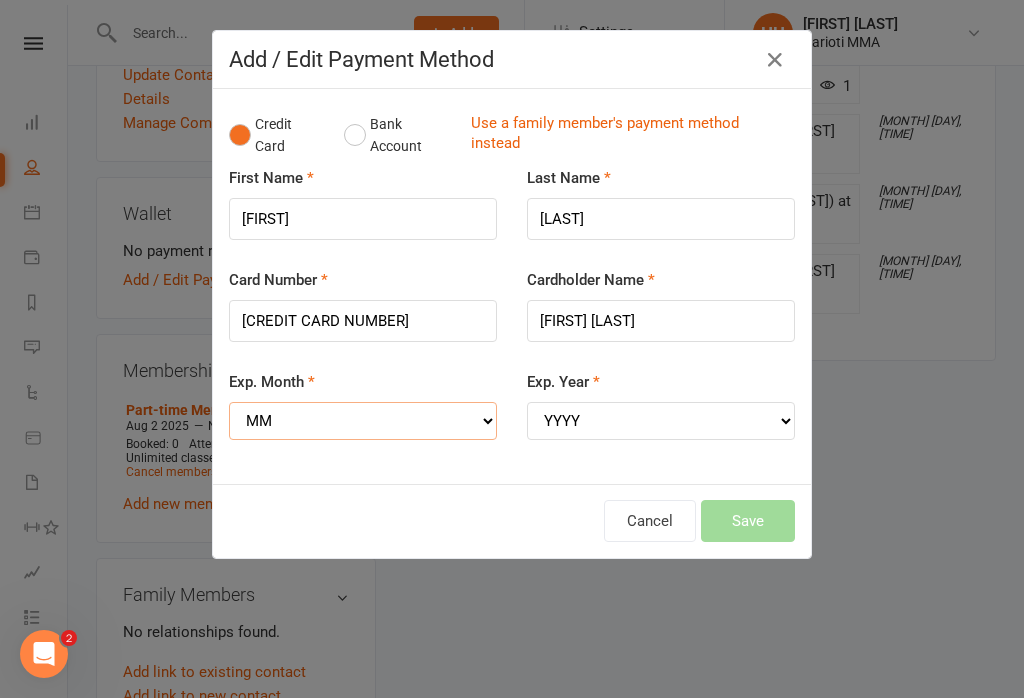 select on "06" 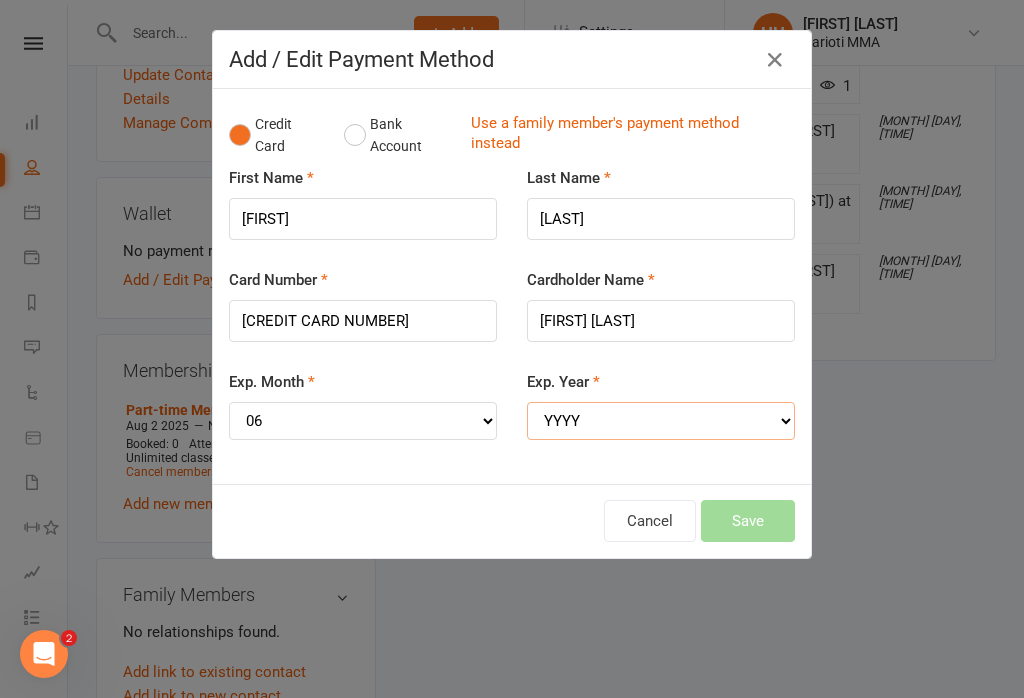 click on "YYYY 2025 2026 2027 2028 2029 2030 2031 2032 2033 2034" at bounding box center [661, 421] 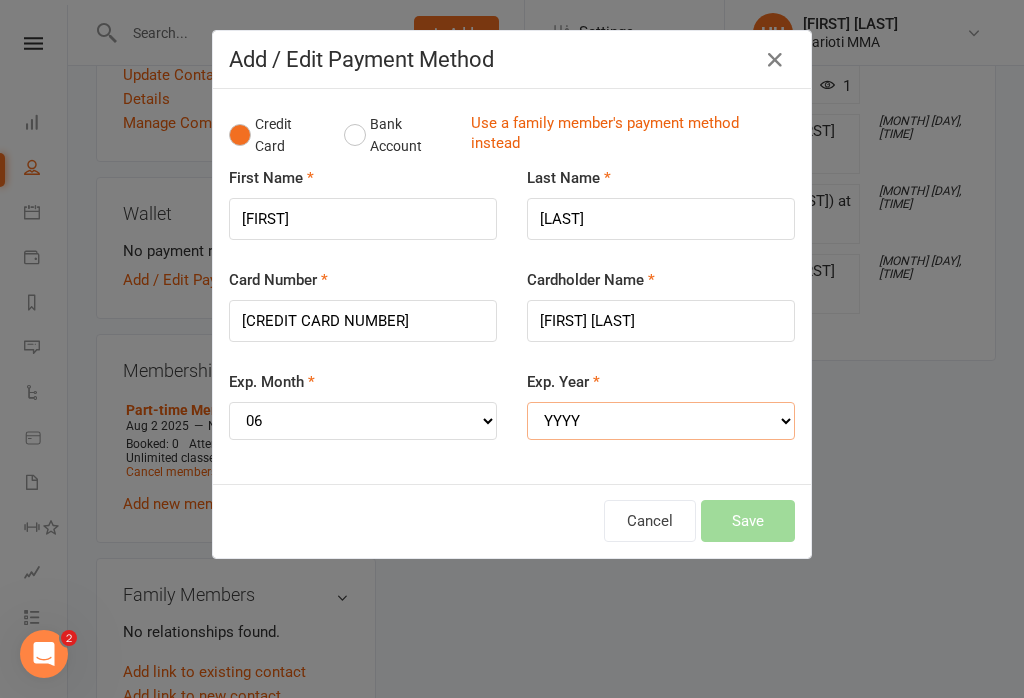 click on "YYYY 2025 2026 2027 2028 2029 2030 2031 2032 2033 2034" at bounding box center (661, 421) 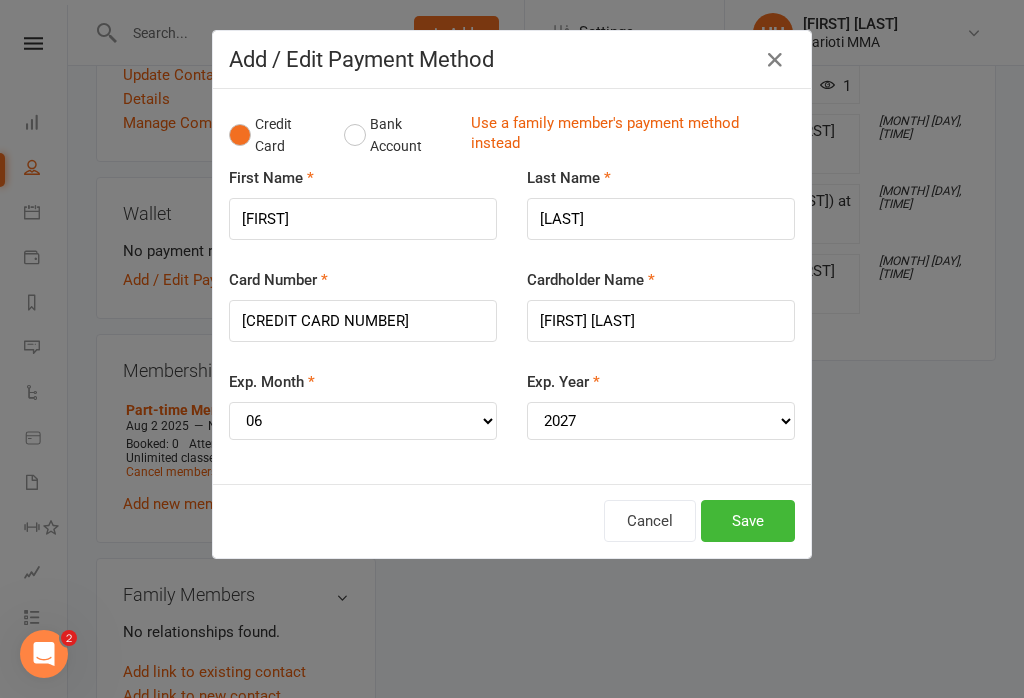 click on "Save" at bounding box center (748, 521) 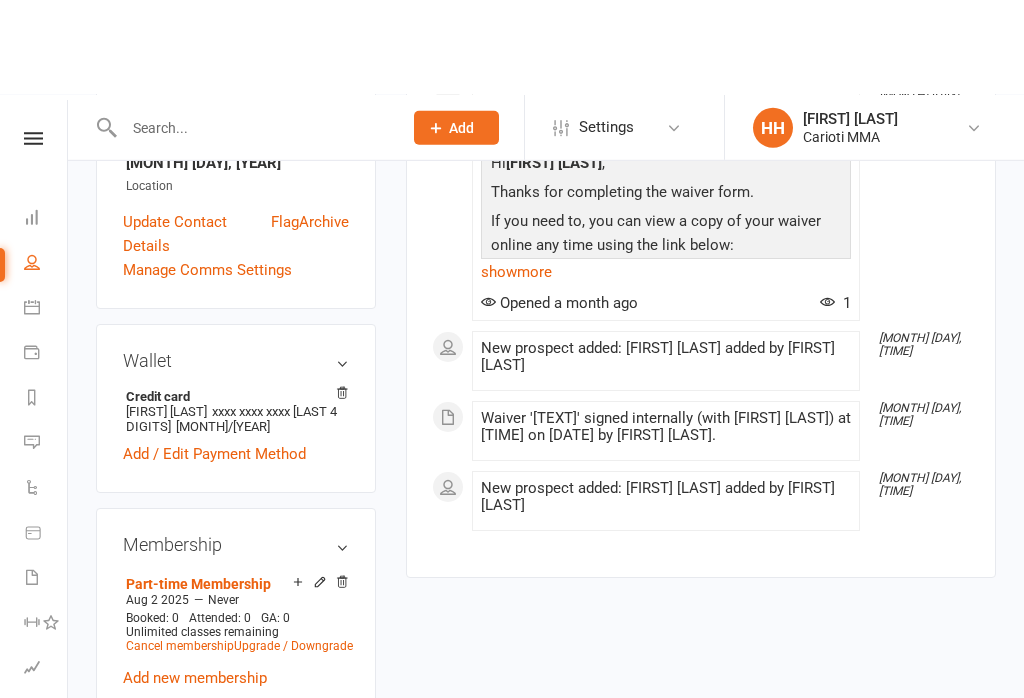 scroll, scrollTop: 0, scrollLeft: 0, axis: both 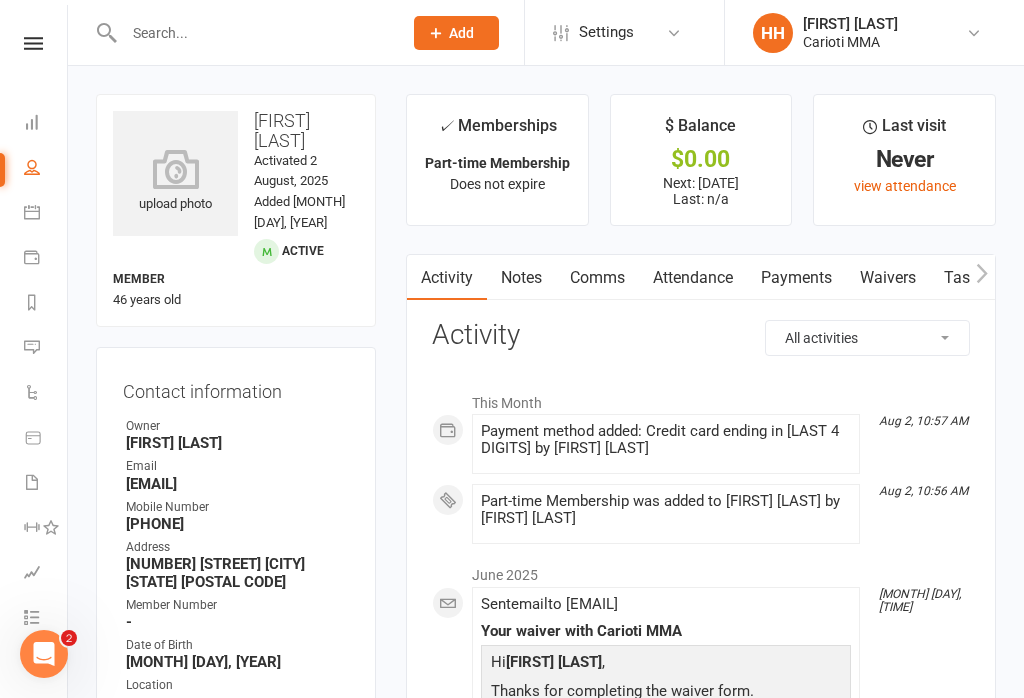 click on "Waivers" at bounding box center (888, 278) 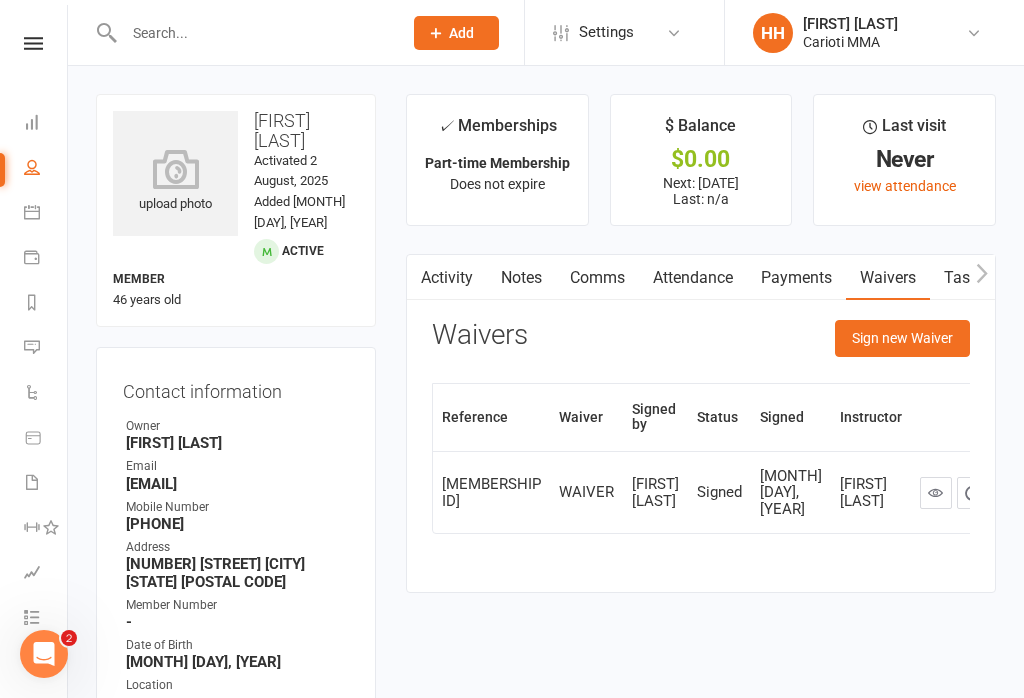 click on "Sign new Waiver" at bounding box center (902, 338) 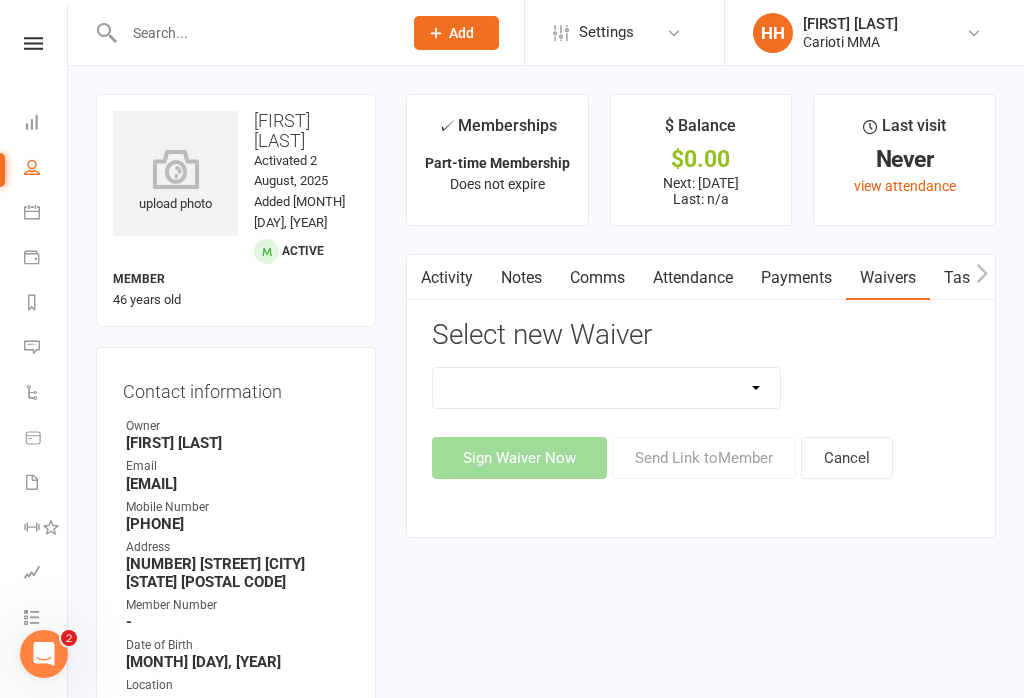 click on "Do not use - MEMBER GENERAL WAIVER Do not use - MEMBERSHIP SIGN UP Do not use - PROSPECT GENERAL WAIVER MEMBERSHIP CONTRACT Membership contract - no filming consent Payment Details Form WAIVER" at bounding box center (606, 388) 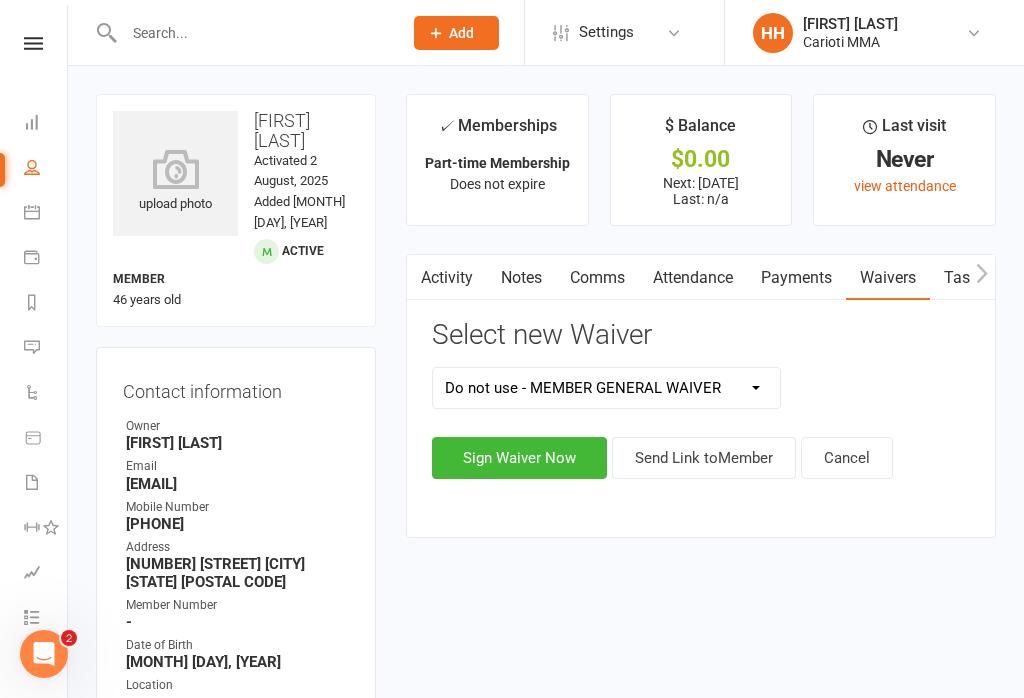 click on "Sign Waiver Now" at bounding box center (519, 458) 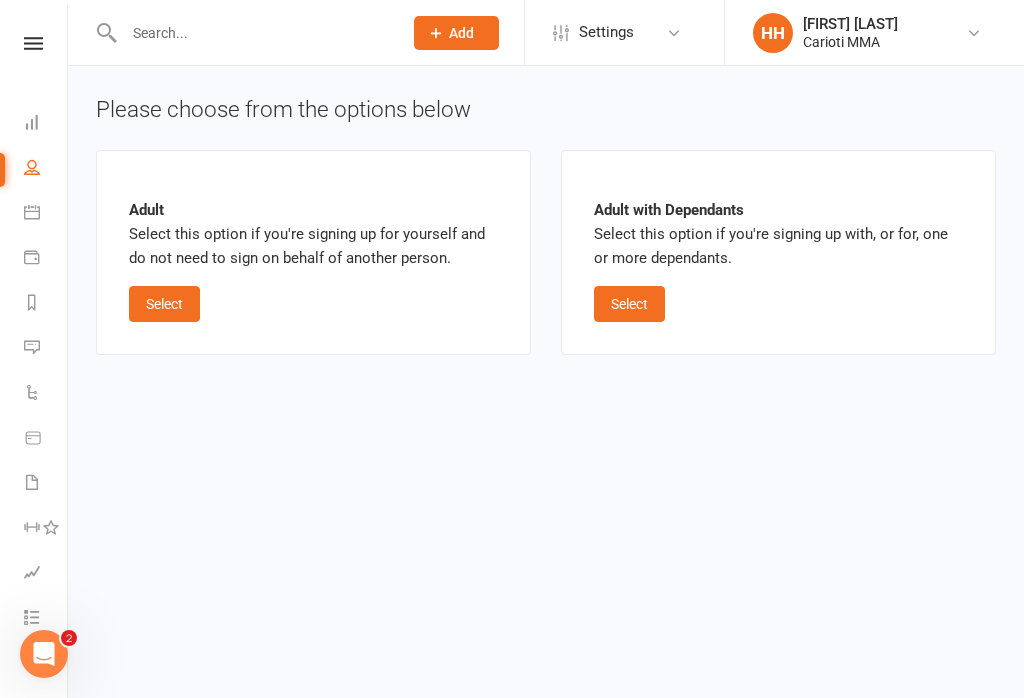 click on "Select" at bounding box center (164, 304) 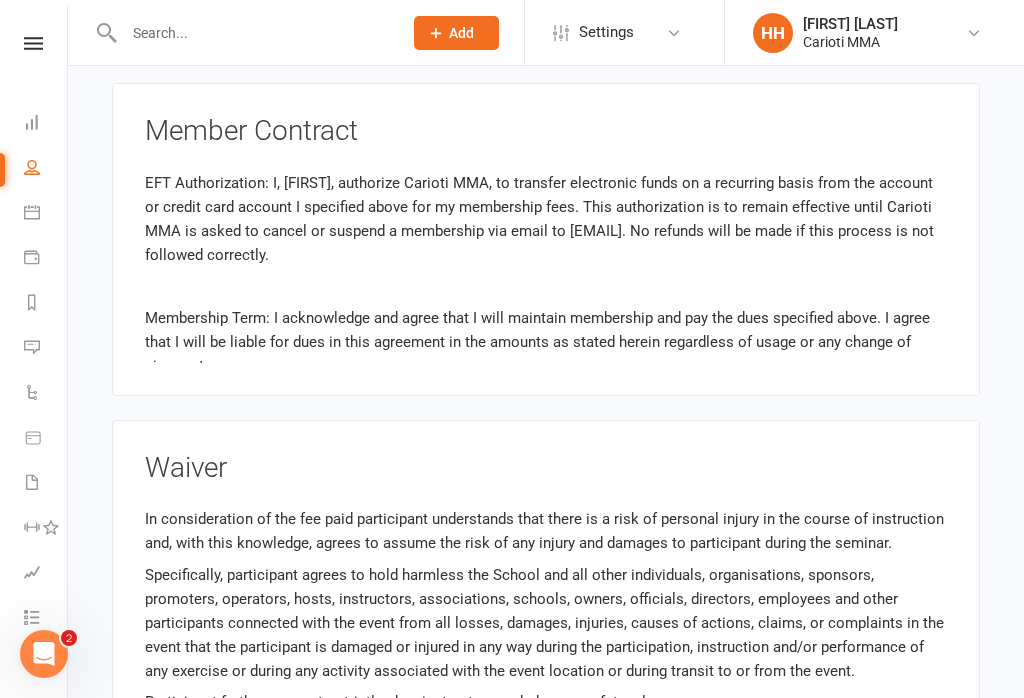 scroll, scrollTop: 1003, scrollLeft: 0, axis: vertical 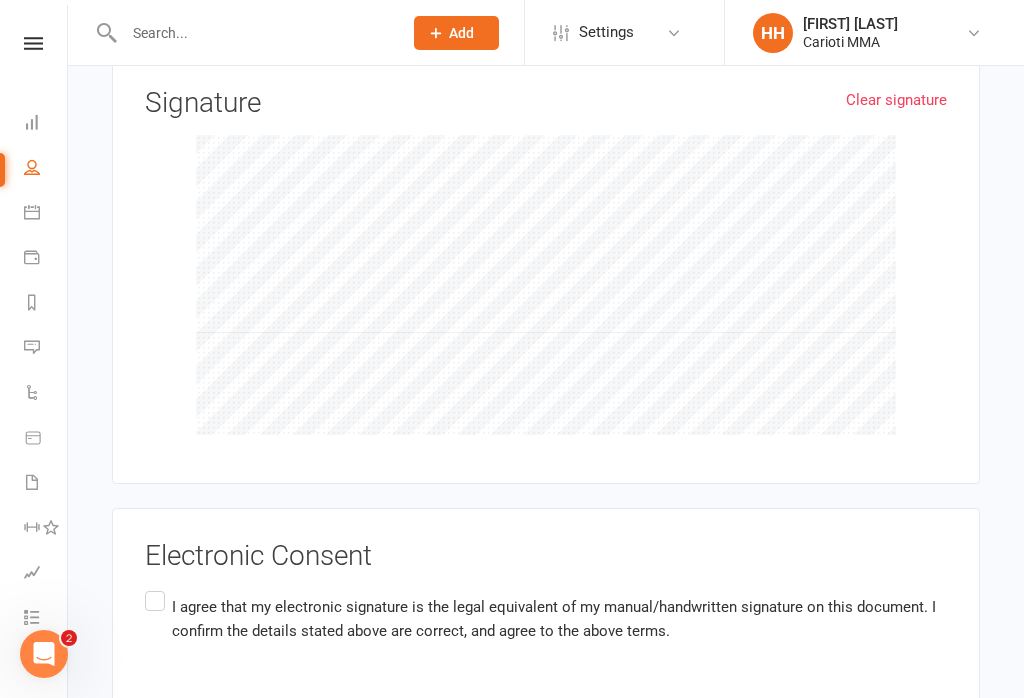 click on "Electronic Consent I agree that my electronic signature is the legal equivalent of my manual/handwritten signature on this document. I confirm the details stated above are correct, and agree to the above terms." at bounding box center [546, 610] 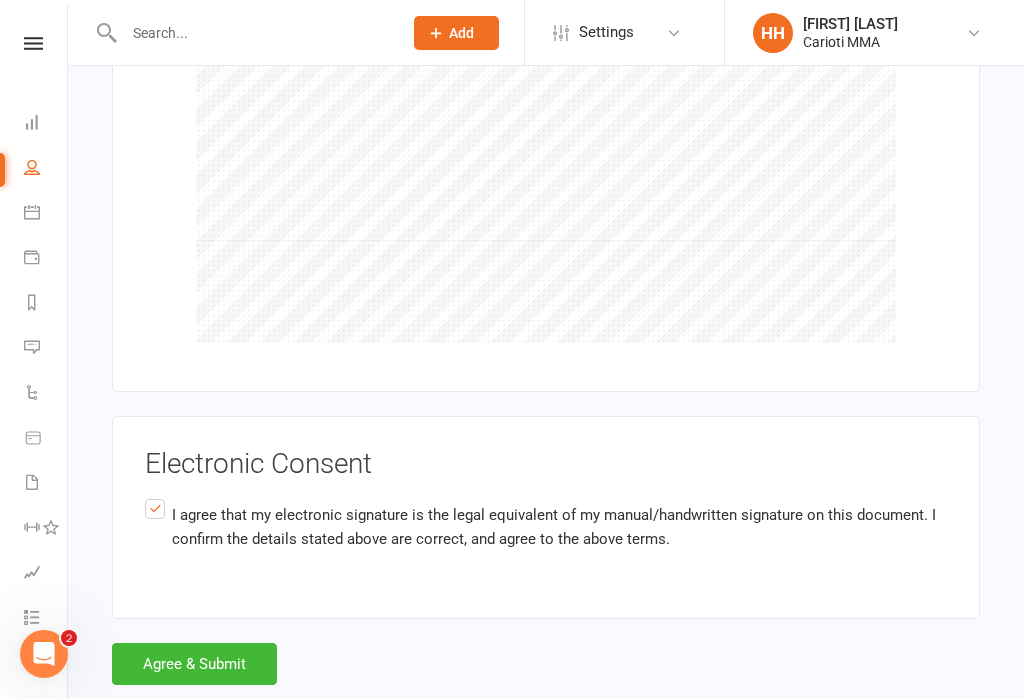 scroll, scrollTop: 1822, scrollLeft: 0, axis: vertical 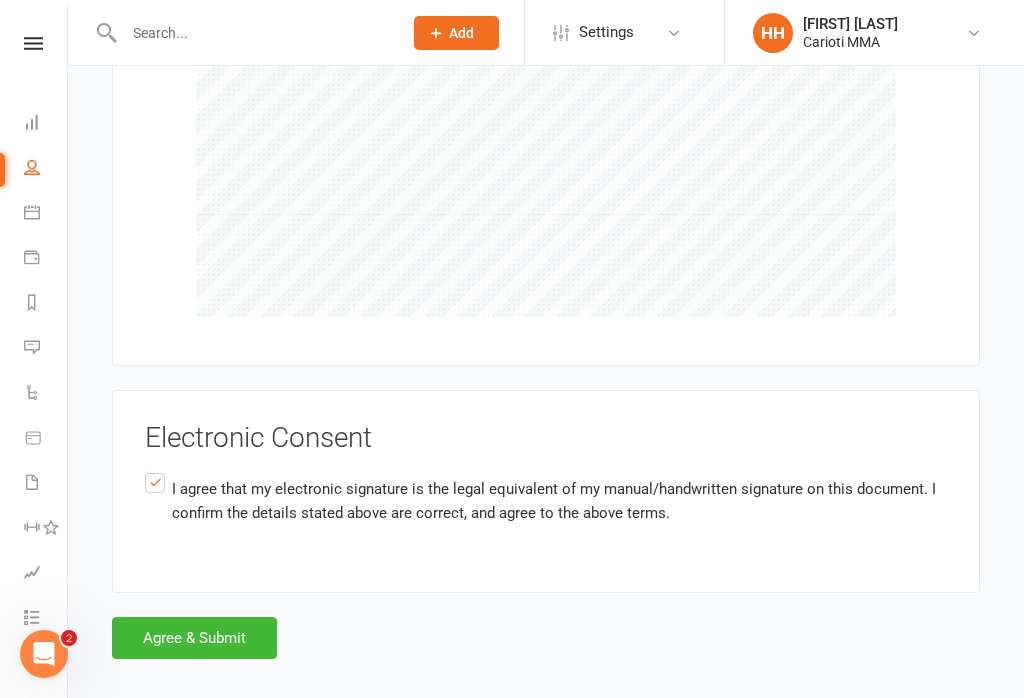 click on "Agree & Submit" at bounding box center [194, 638] 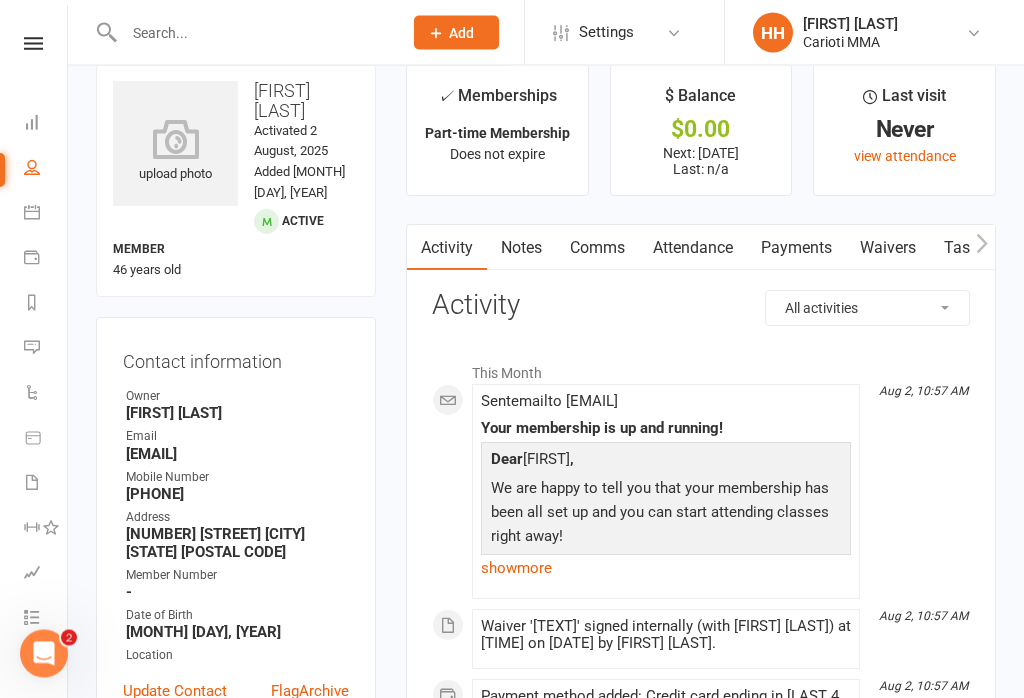 scroll, scrollTop: 0, scrollLeft: 0, axis: both 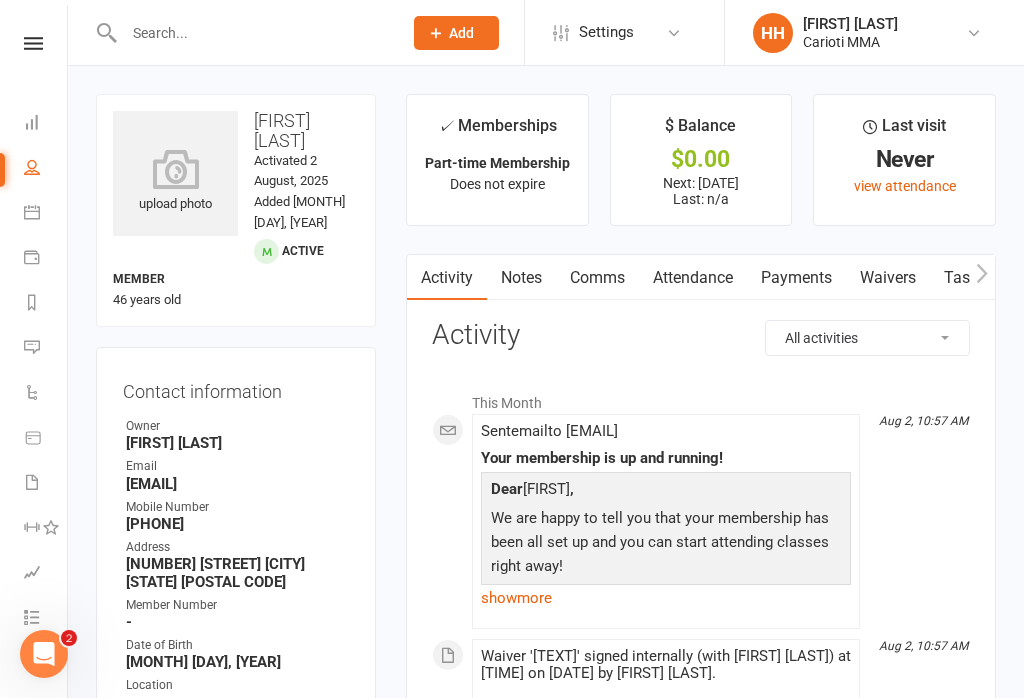 click on "Payments" at bounding box center (796, 278) 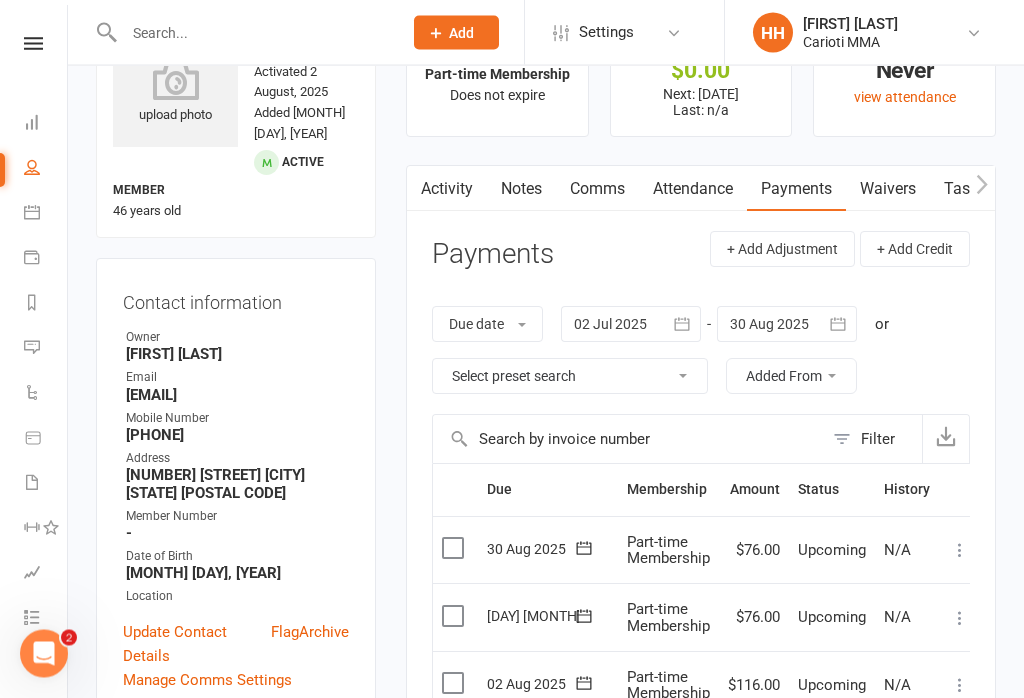 scroll, scrollTop: 82, scrollLeft: 0, axis: vertical 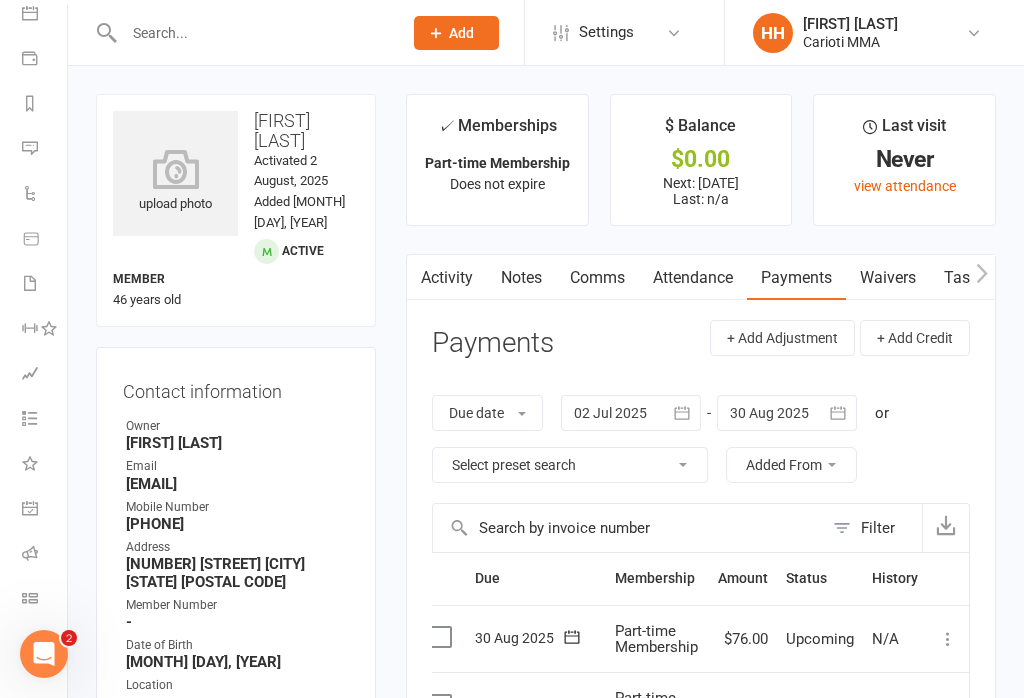 click at bounding box center (30, 598) 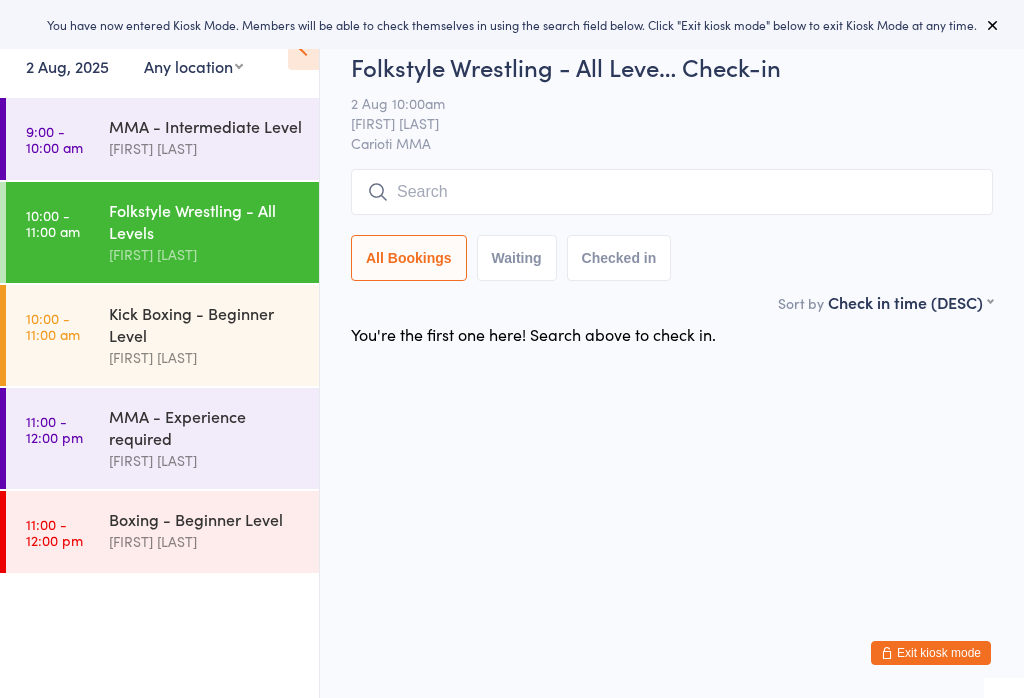 scroll, scrollTop: 0, scrollLeft: 0, axis: both 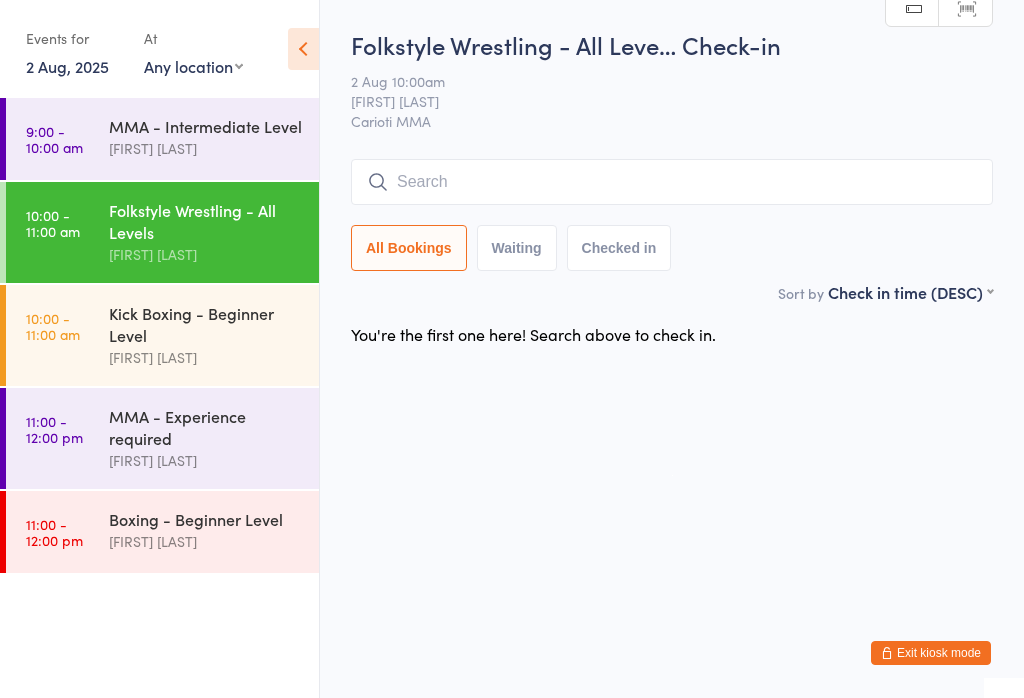 click on "[FIRST] [LAST]" at bounding box center (205, 541) 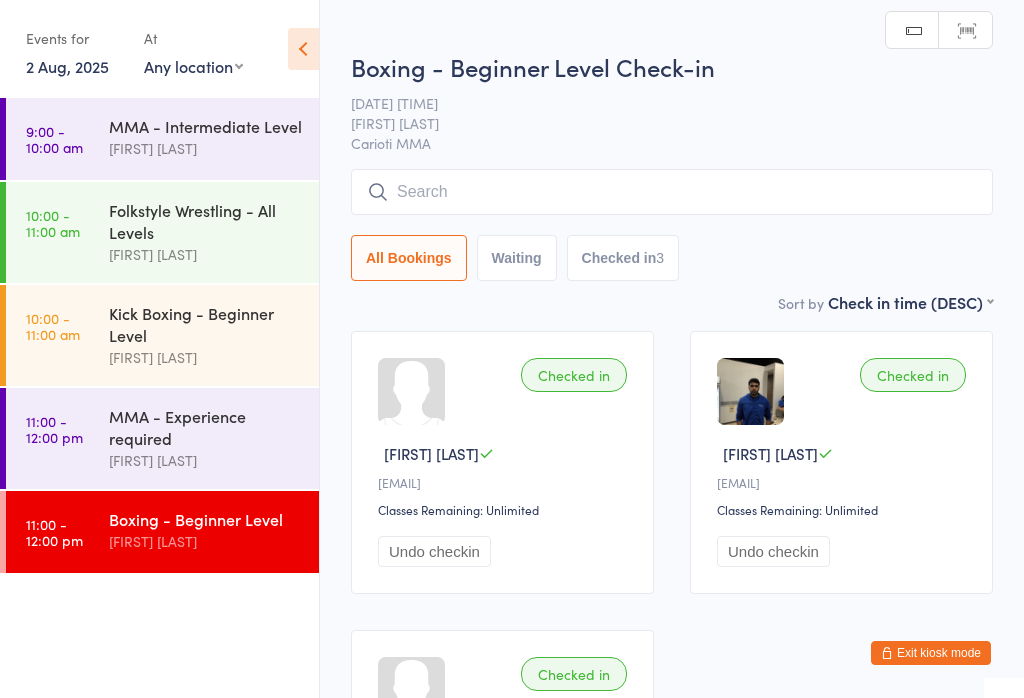 click at bounding box center [672, 192] 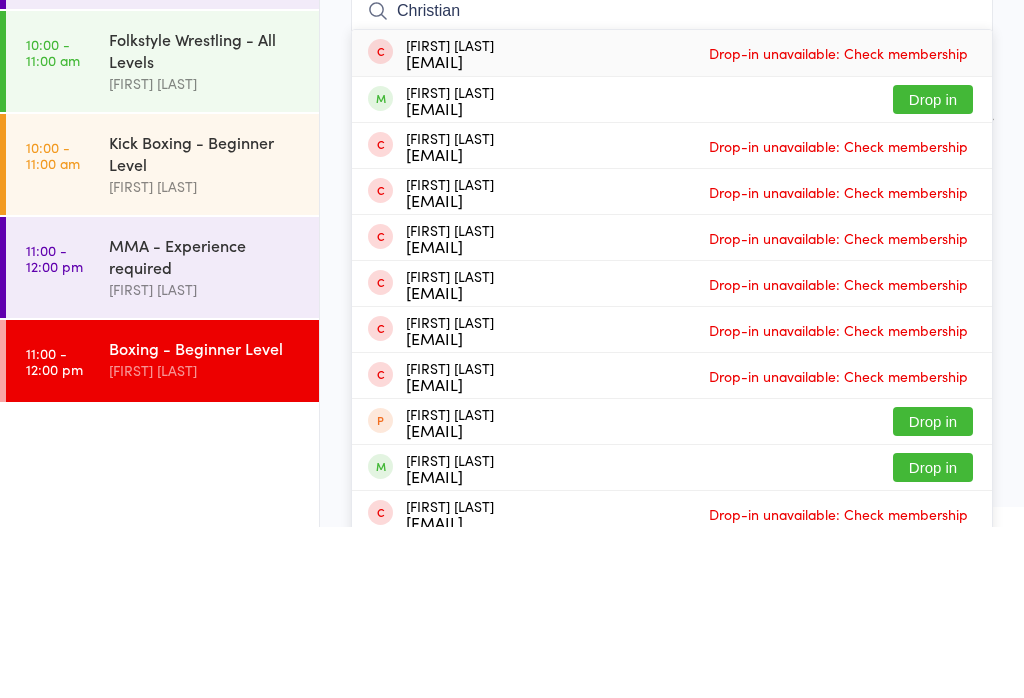 type on "Christian" 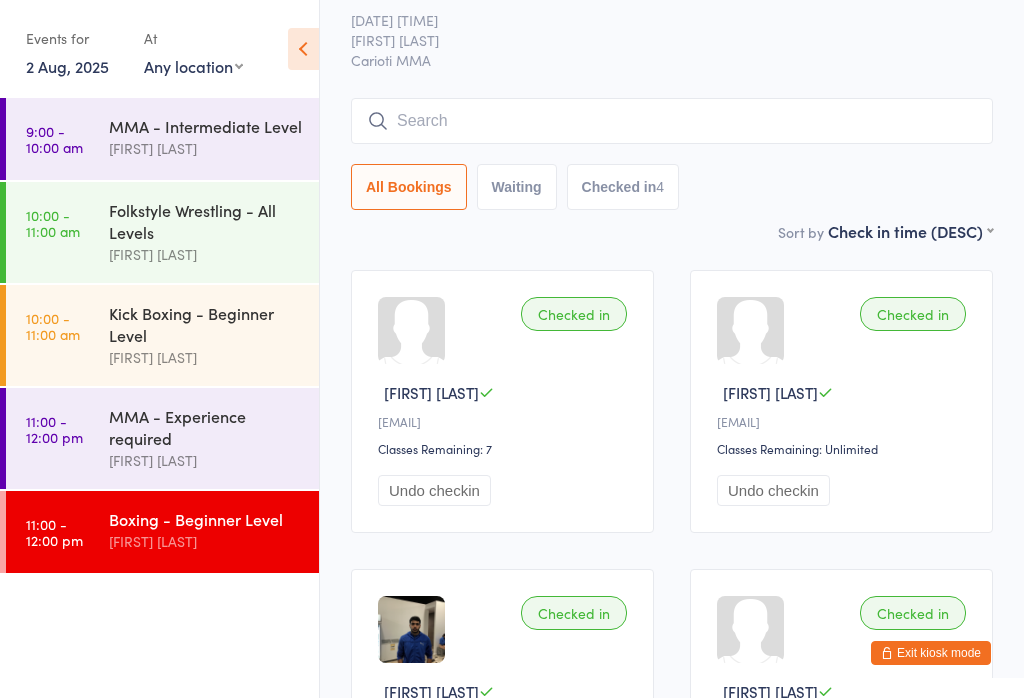 scroll, scrollTop: 0, scrollLeft: 0, axis: both 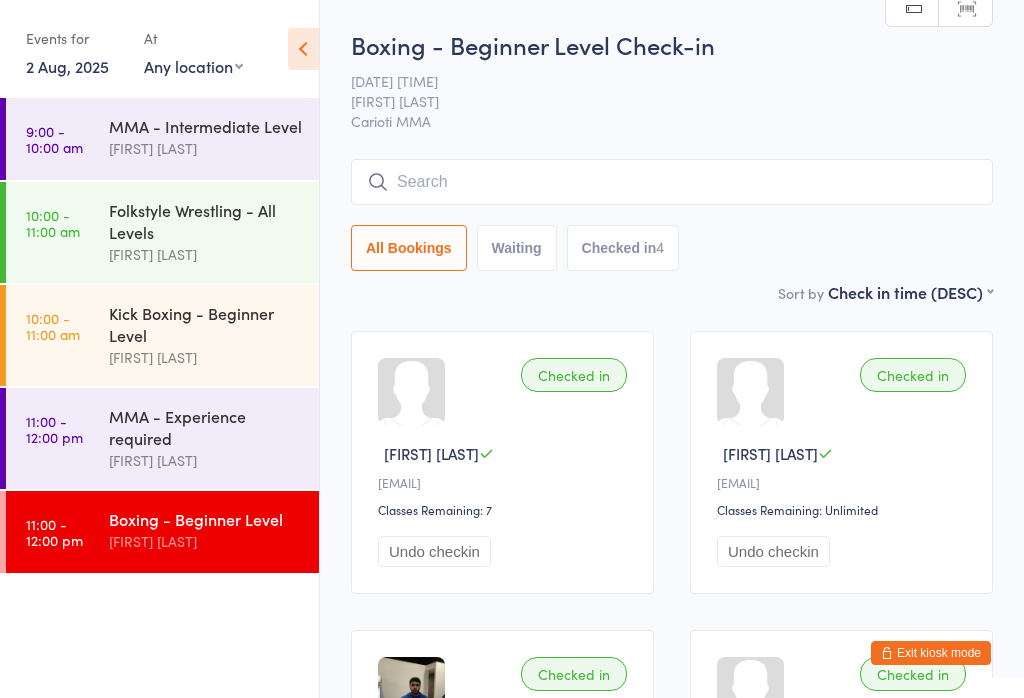 click at bounding box center (672, 182) 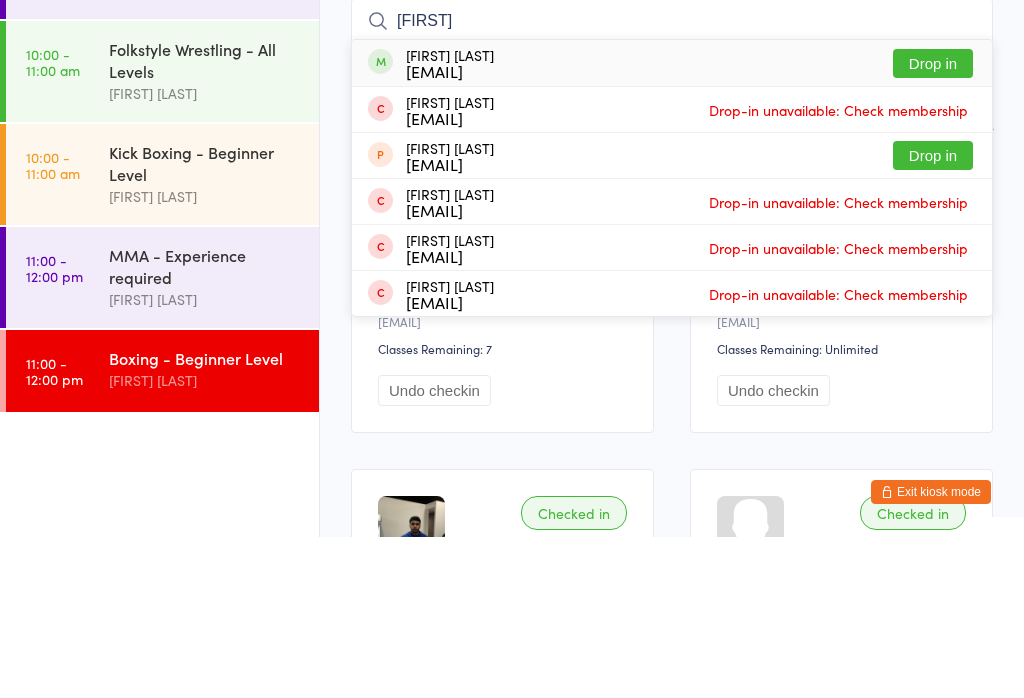 type on "[FIRST]" 